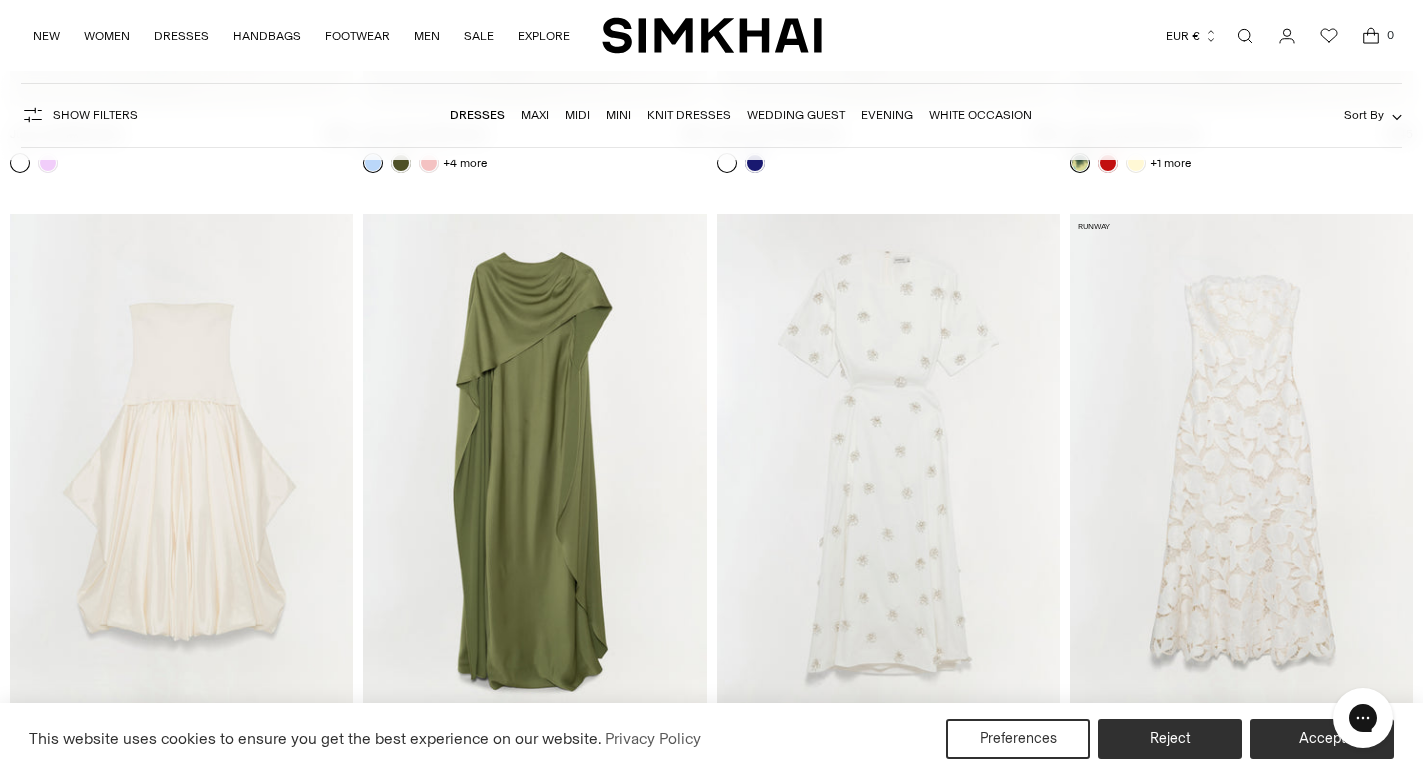 scroll, scrollTop: 3876, scrollLeft: 0, axis: vertical 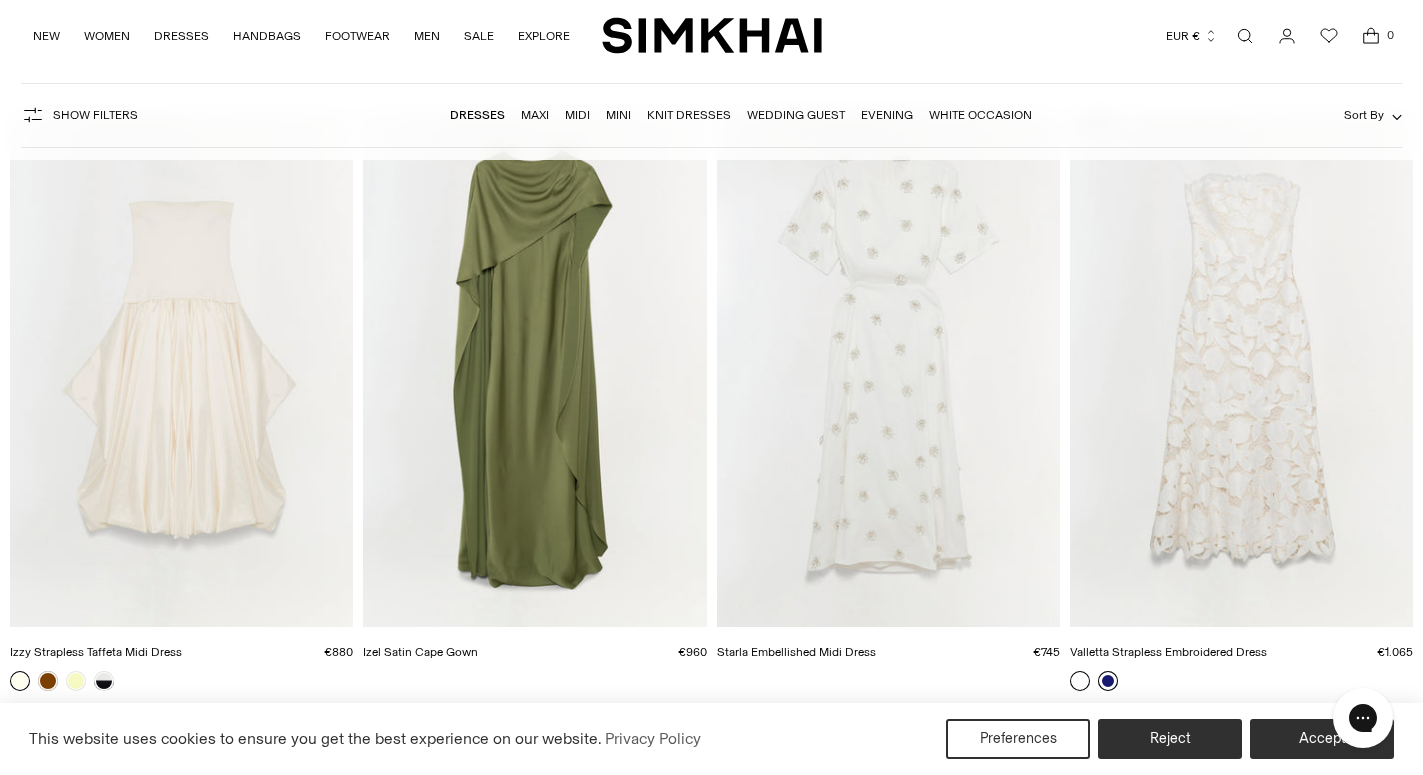 click at bounding box center [1108, 681] 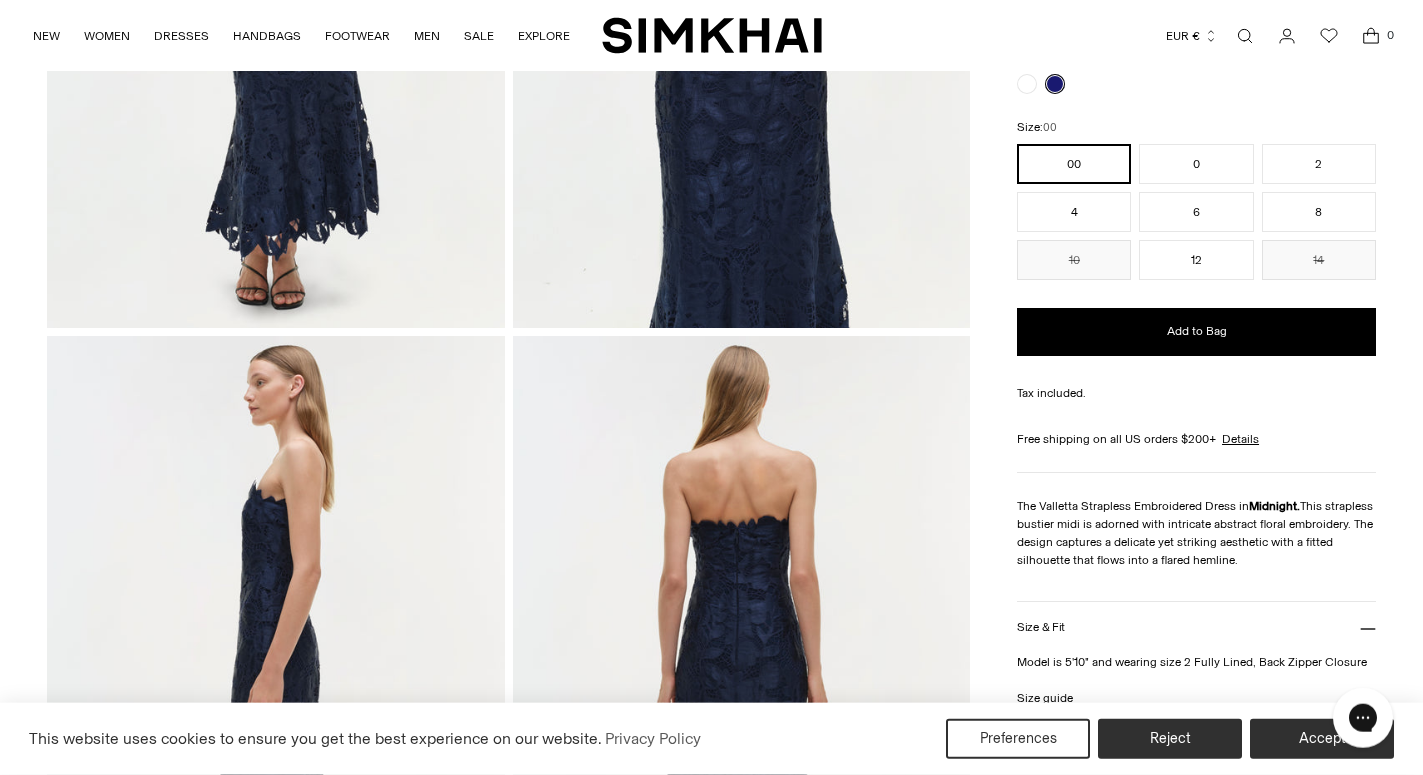 scroll, scrollTop: 408, scrollLeft: 0, axis: vertical 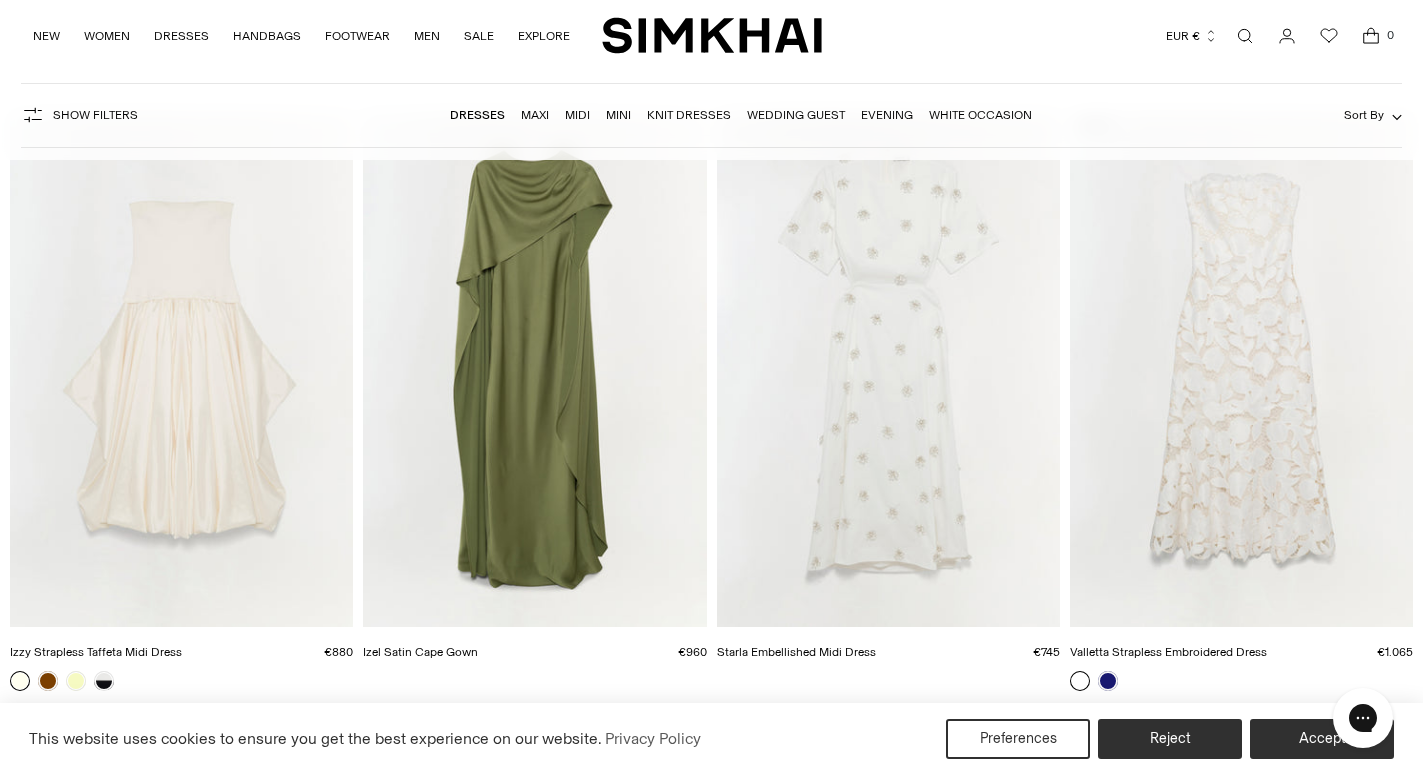 click on "Wedding Guest" at bounding box center (796, 115) 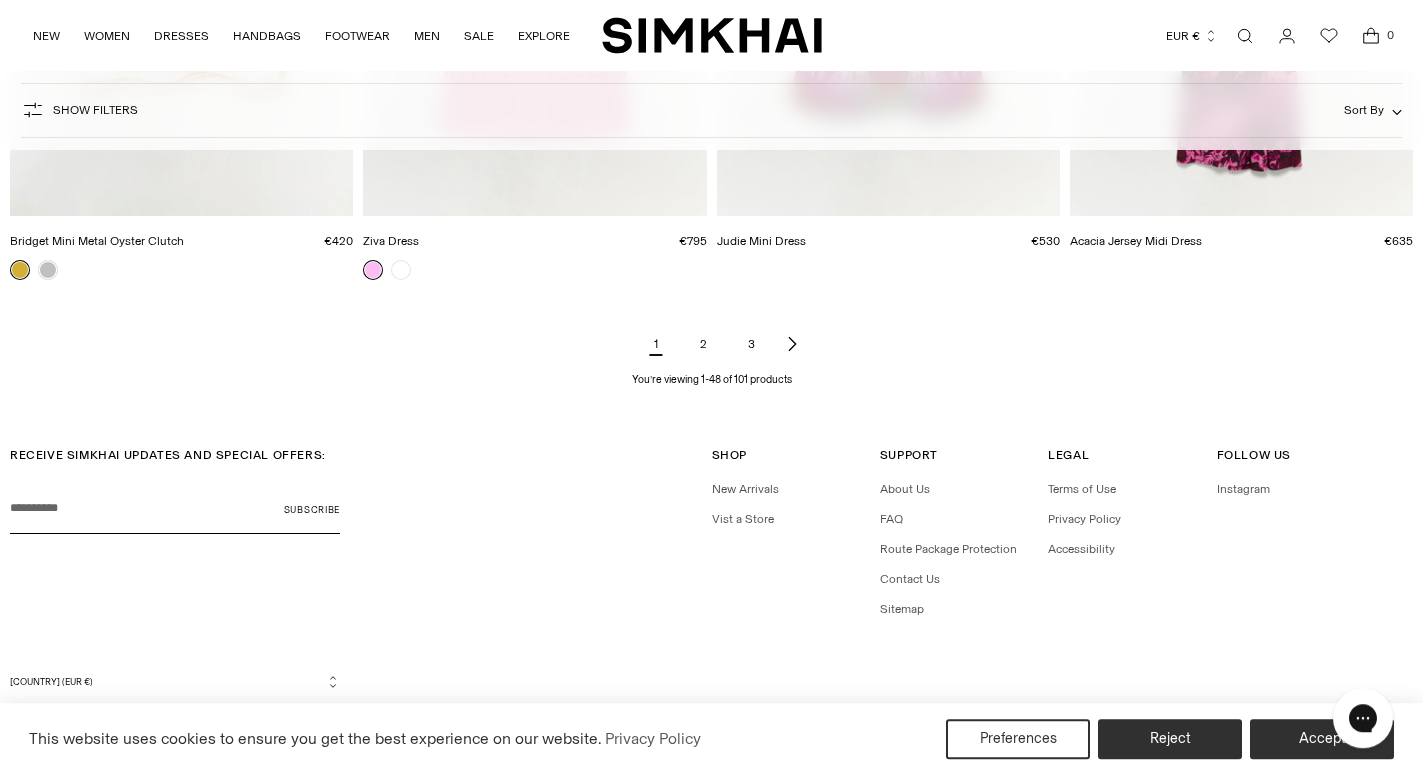 scroll, scrollTop: 7380, scrollLeft: 0, axis: vertical 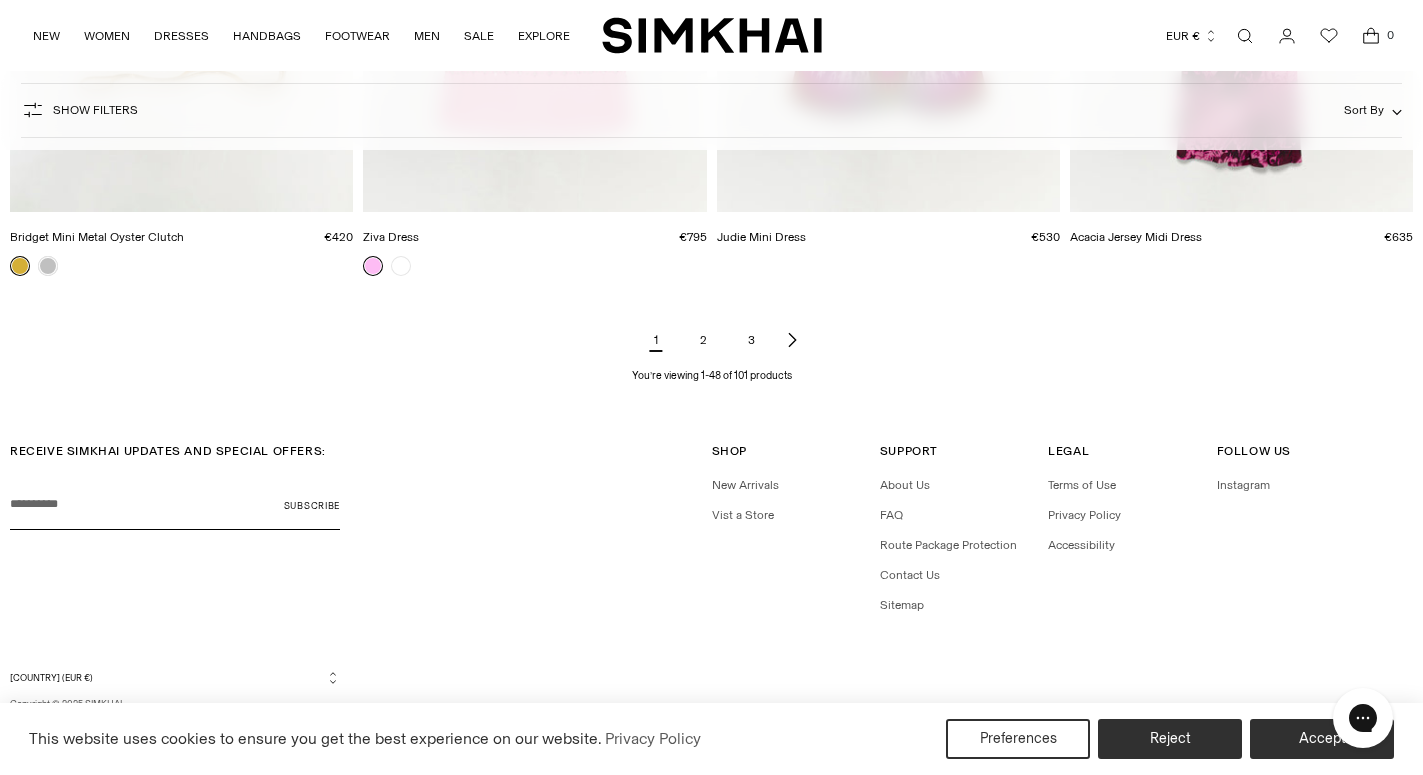 click on "2" at bounding box center (704, 340) 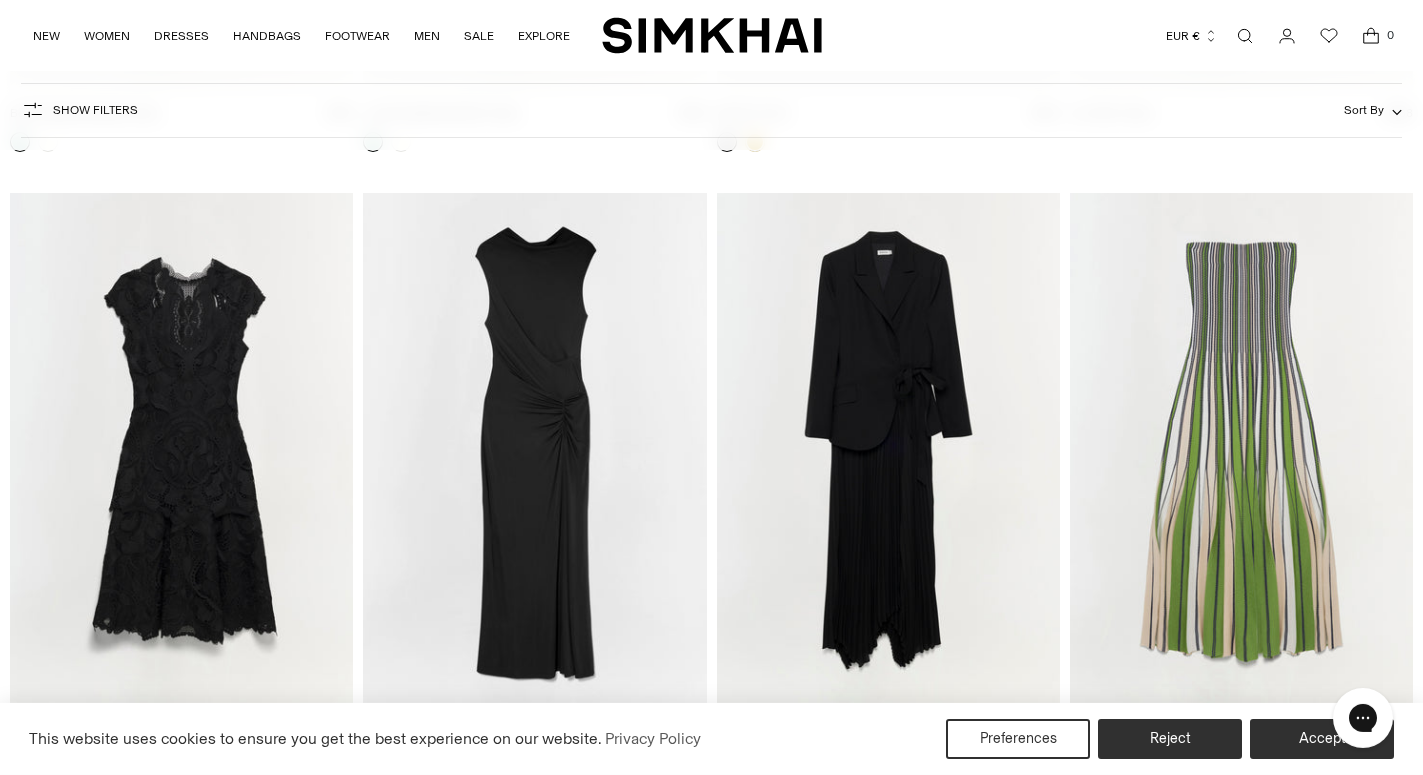 scroll, scrollTop: 2550, scrollLeft: 0, axis: vertical 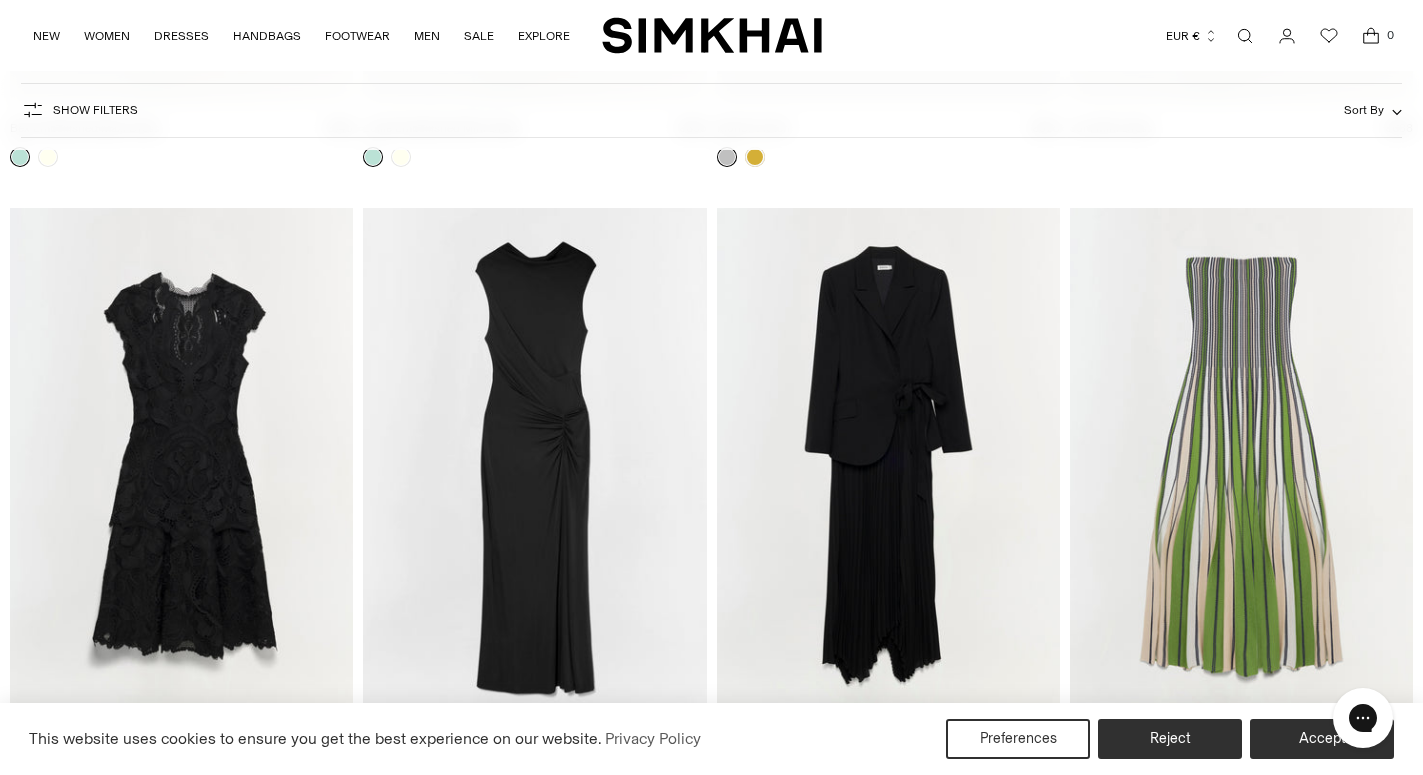 click at bounding box center [0, 0] 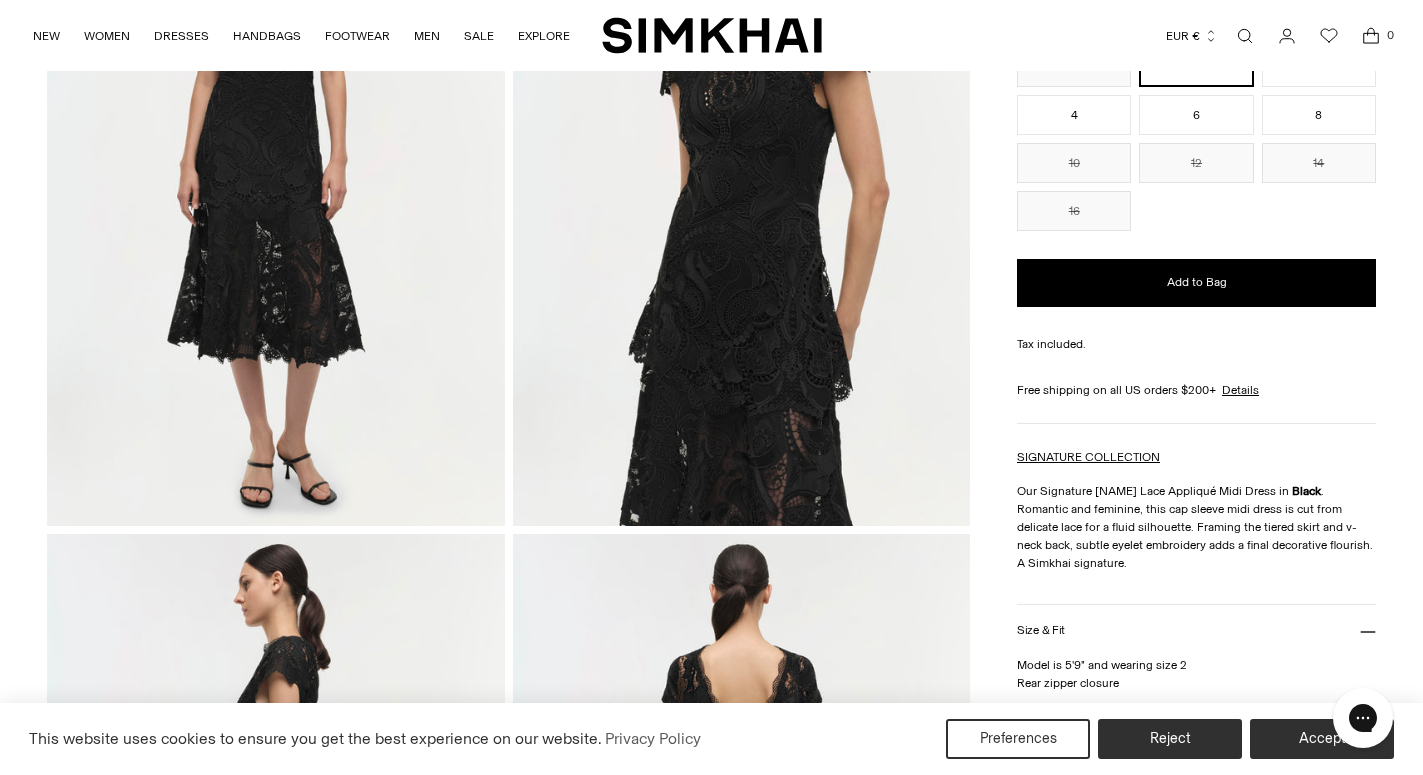 scroll, scrollTop: 714, scrollLeft: 0, axis: vertical 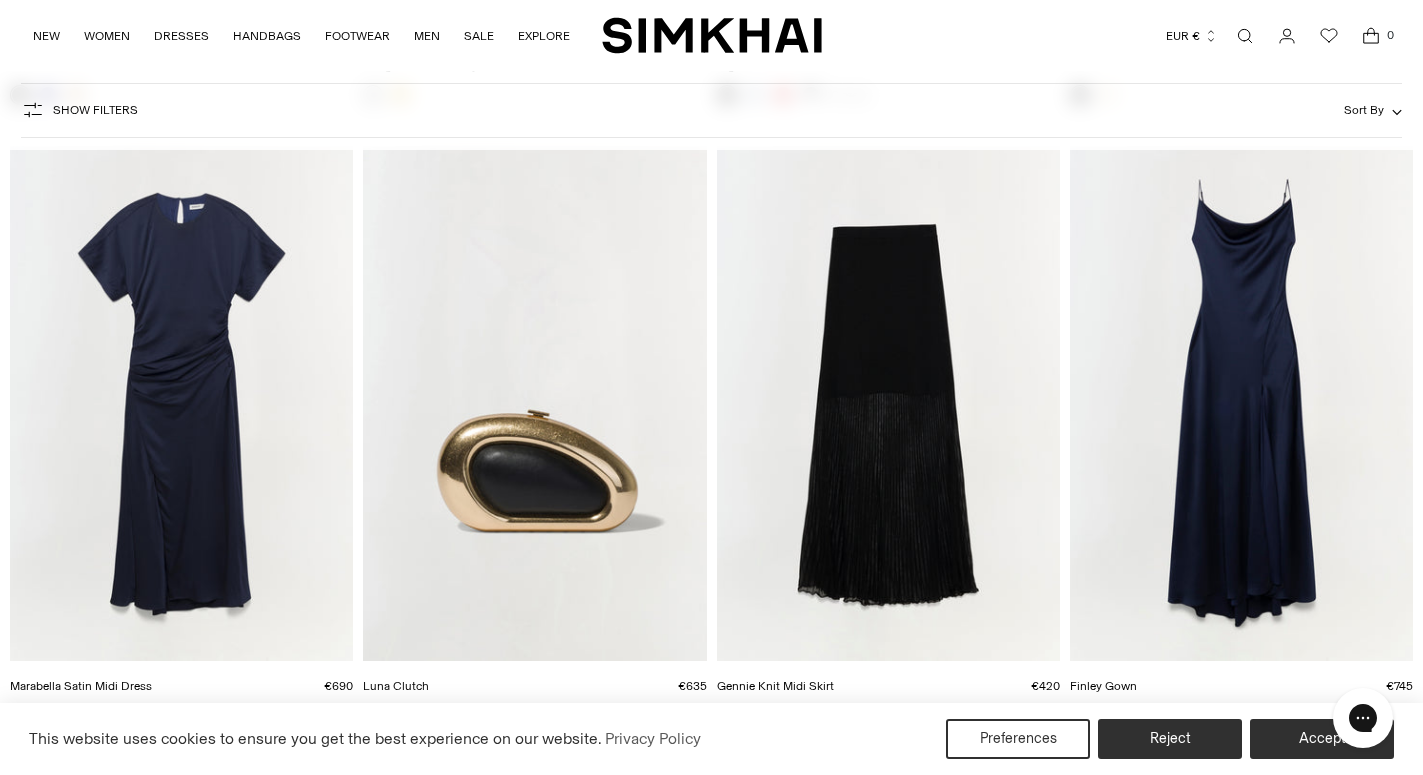 click at bounding box center (0, 0) 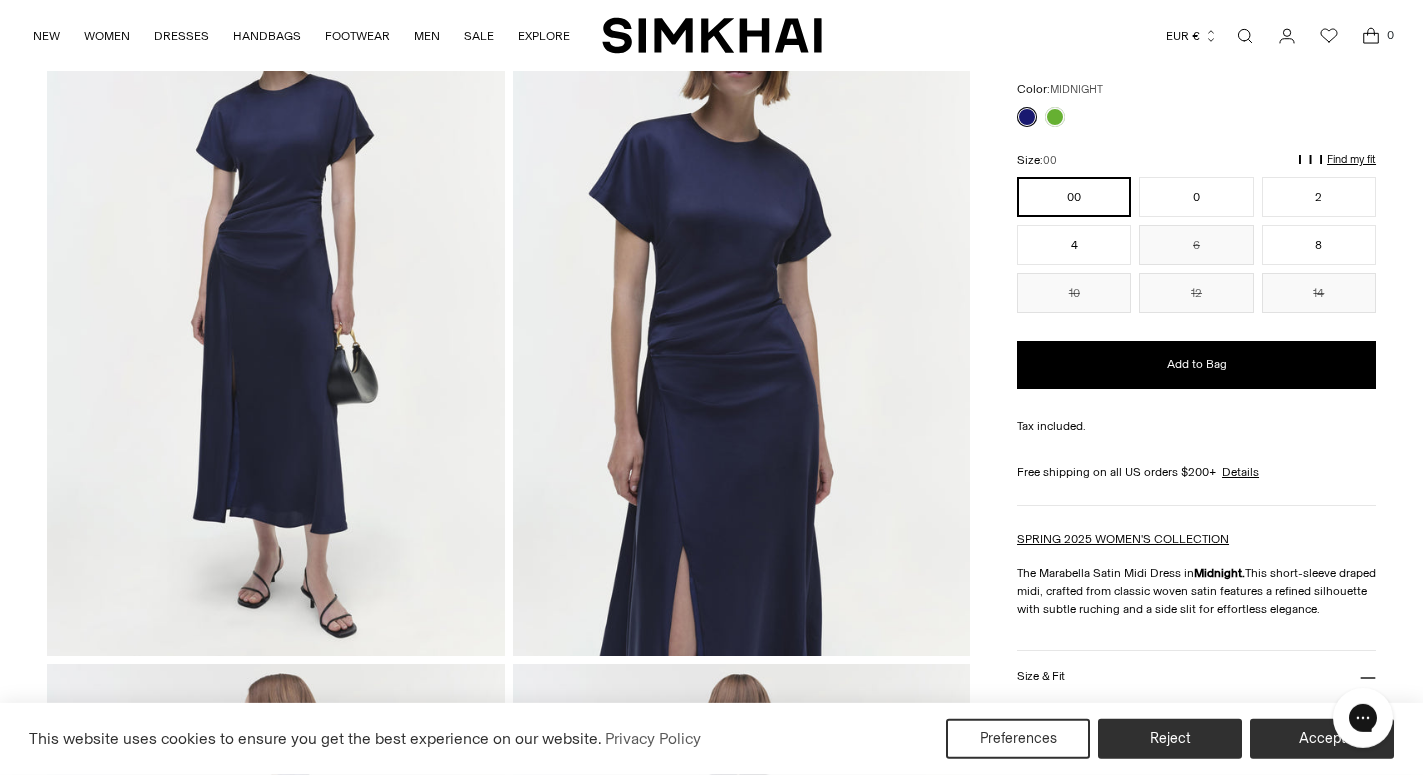 scroll, scrollTop: 102, scrollLeft: 0, axis: vertical 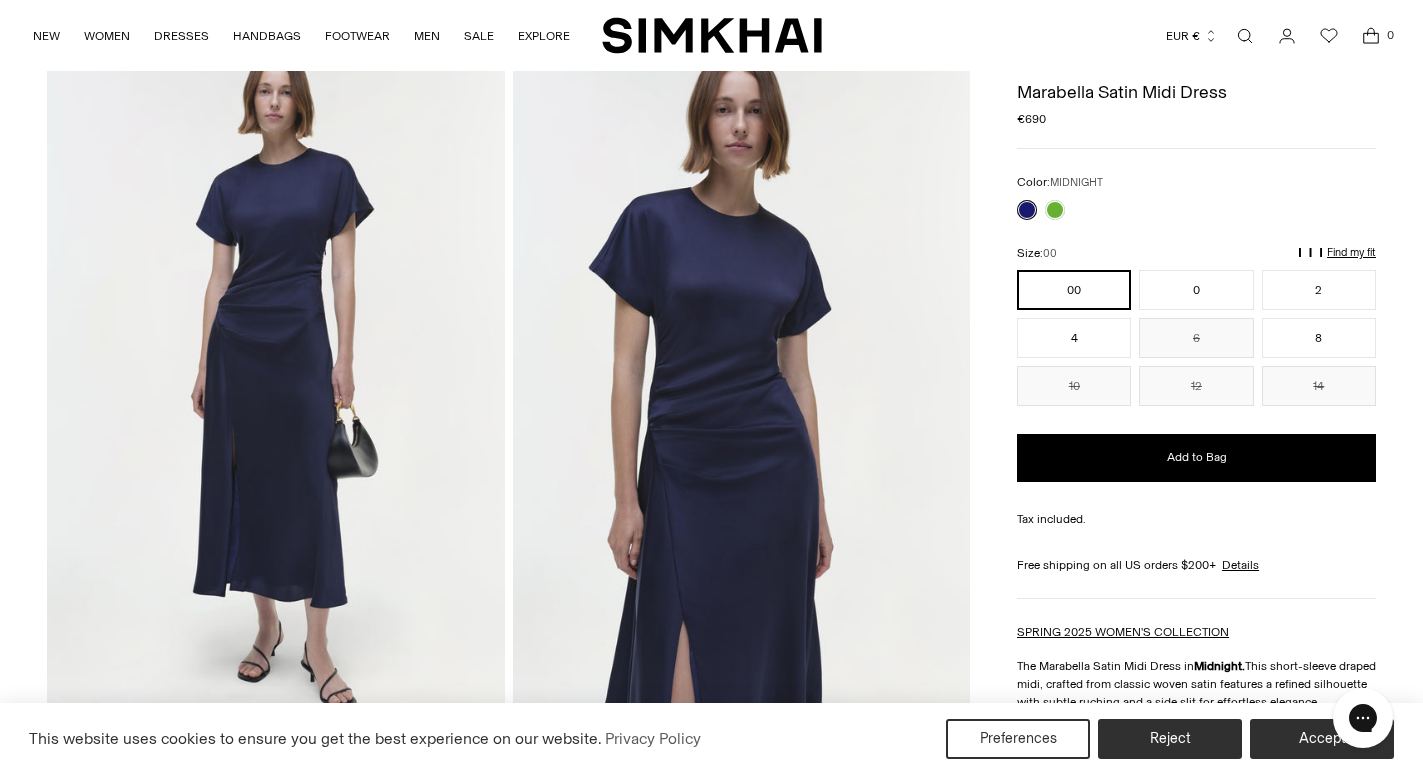 click at bounding box center (742, 386) 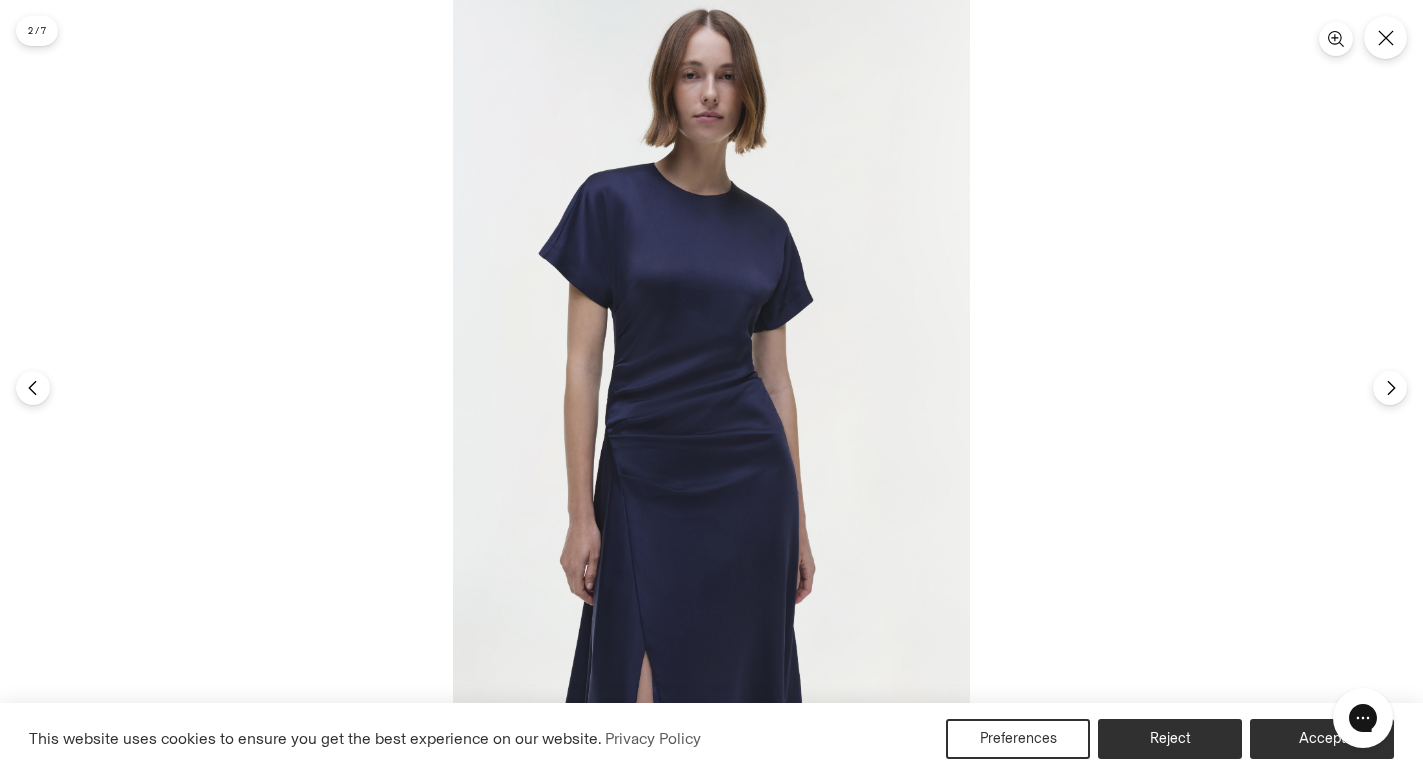 click at bounding box center (711, 387) 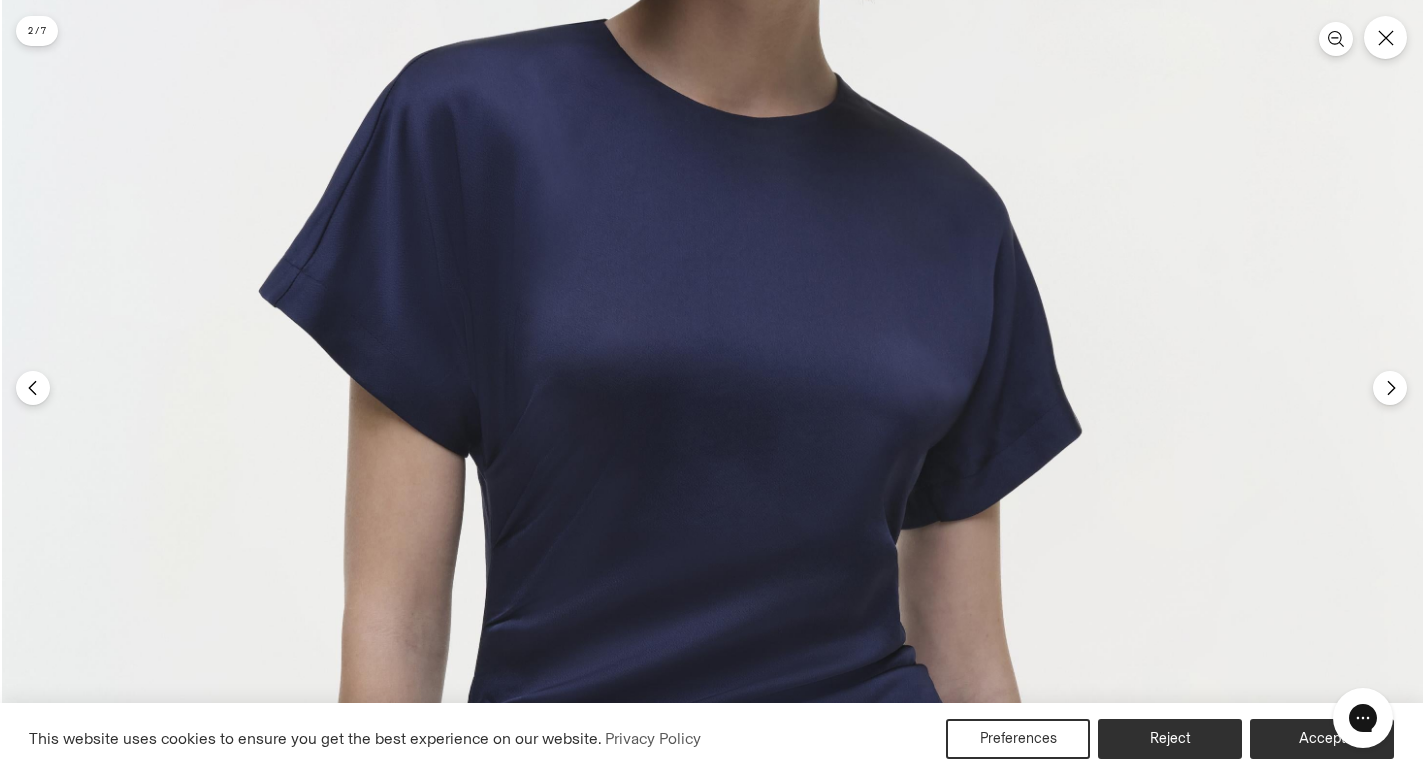click at bounding box center [777, 693] 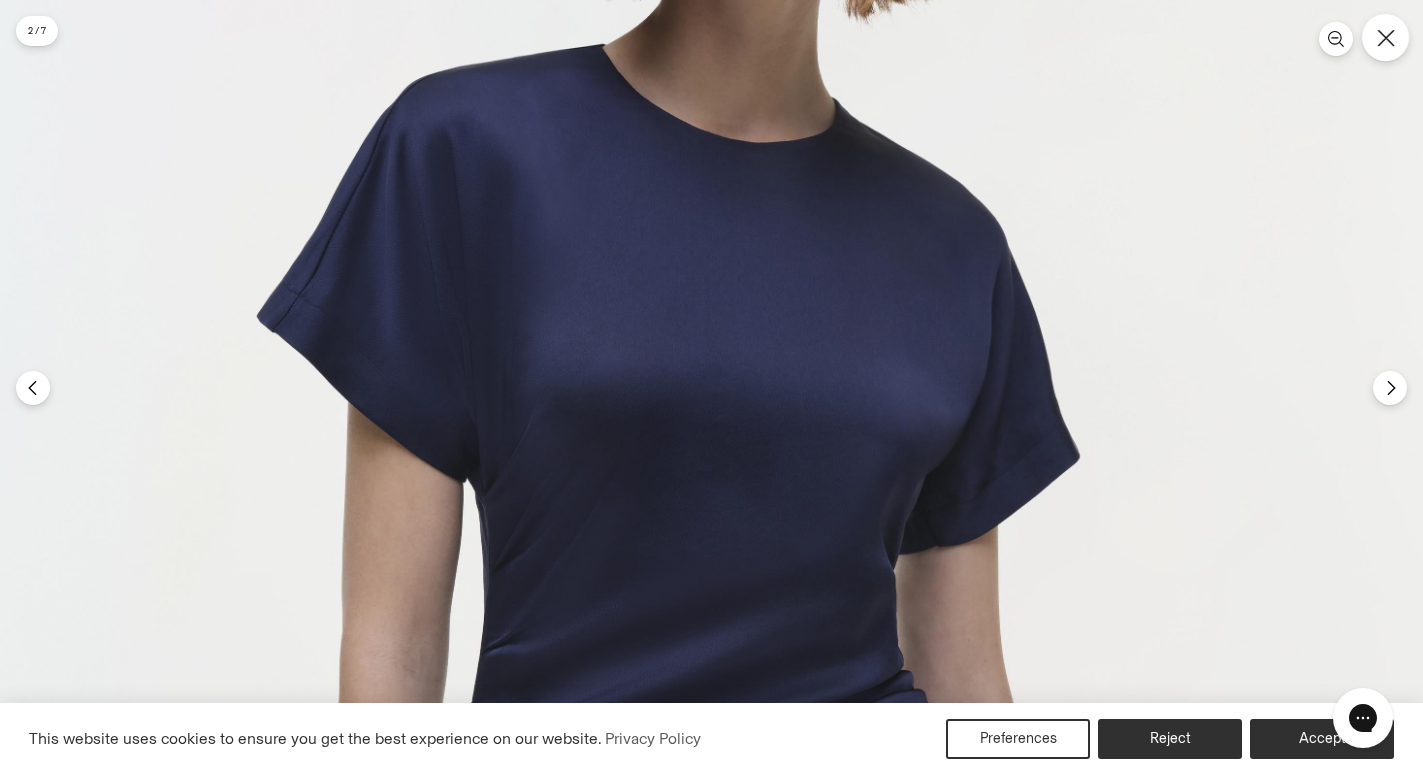 click 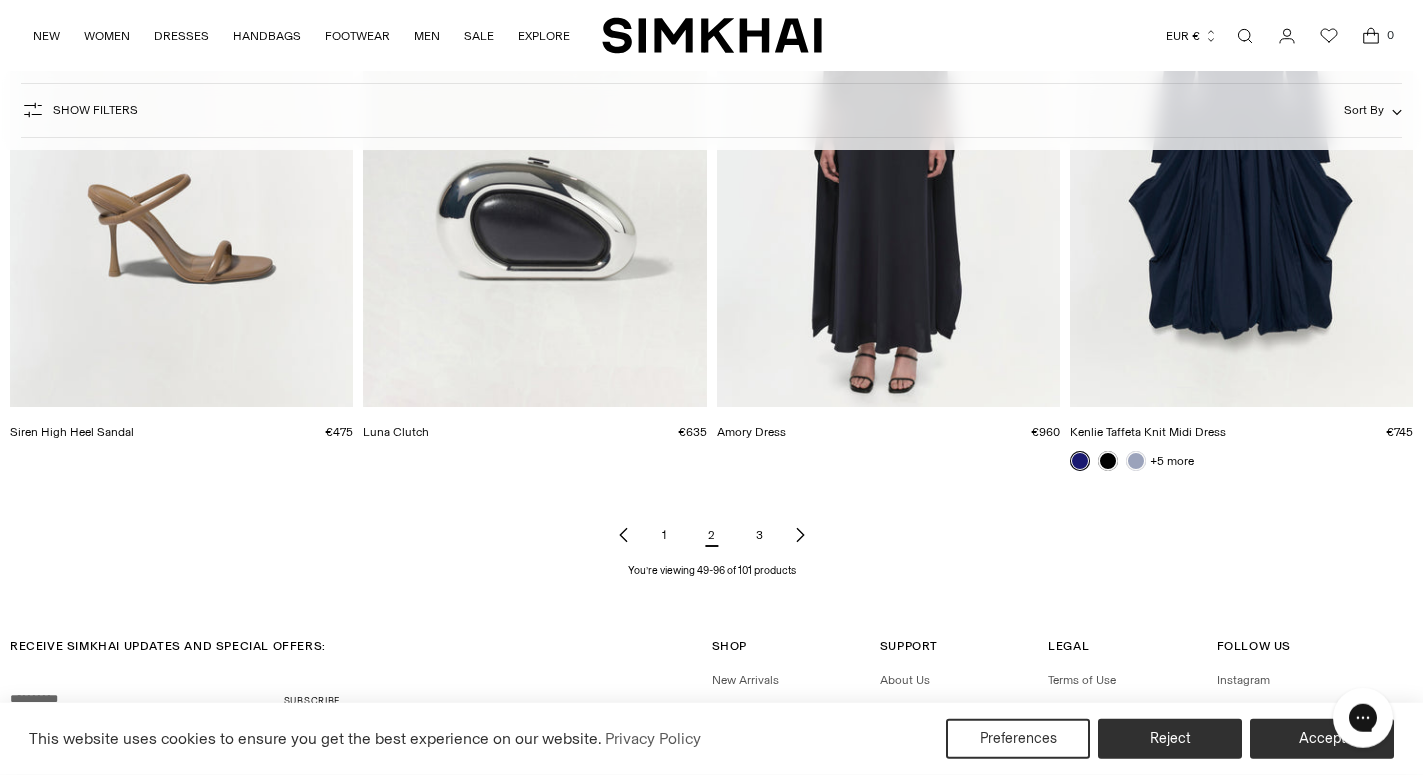scroll, scrollTop: 7242, scrollLeft: 0, axis: vertical 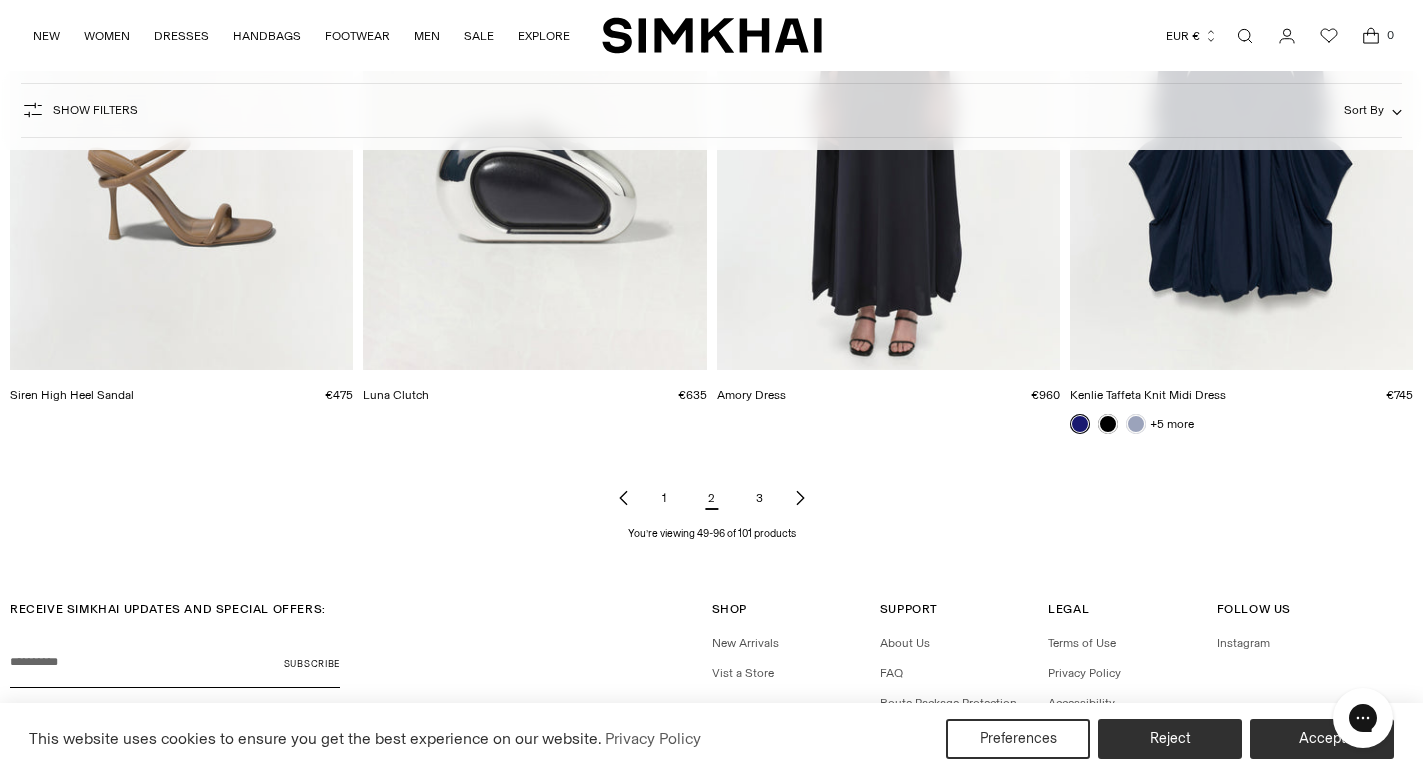 click on "3" at bounding box center (760, 498) 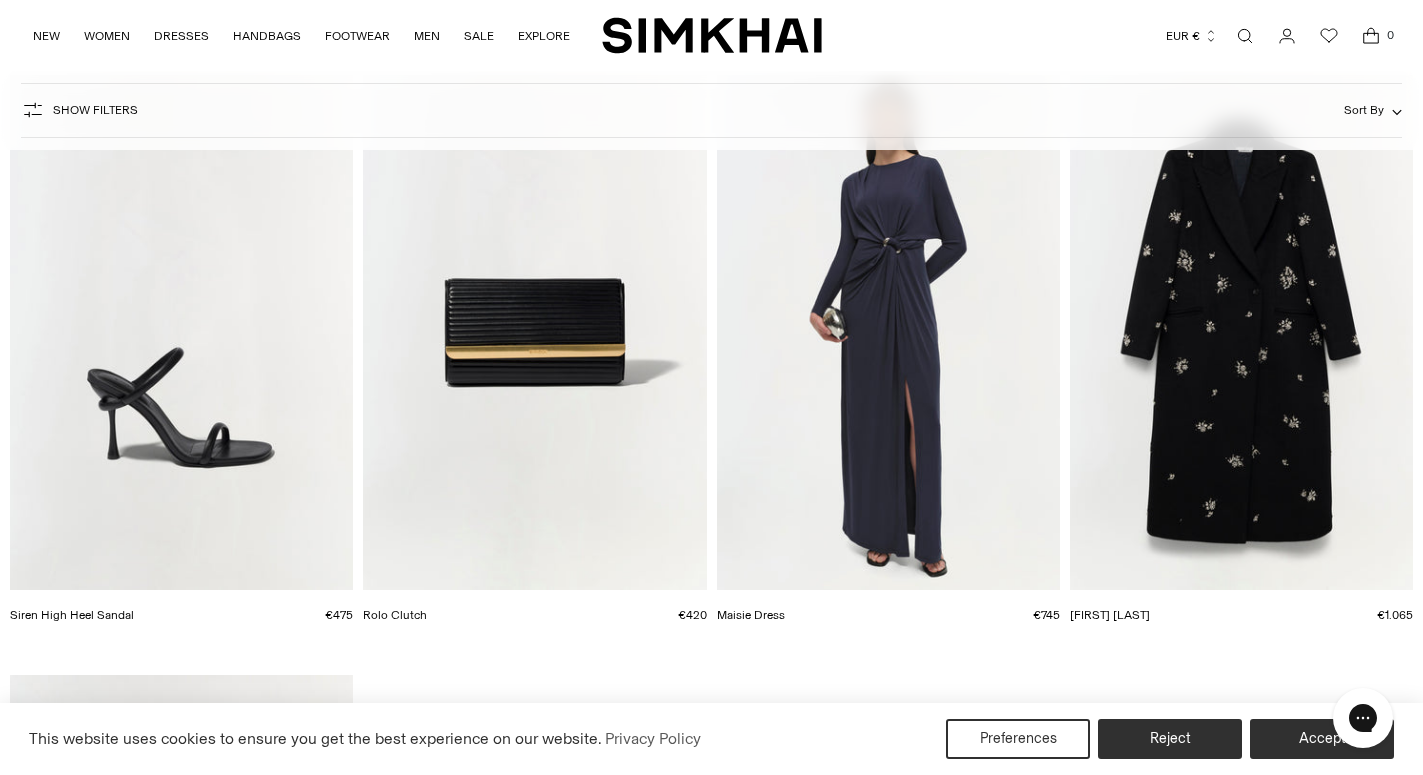scroll, scrollTop: 0, scrollLeft: 0, axis: both 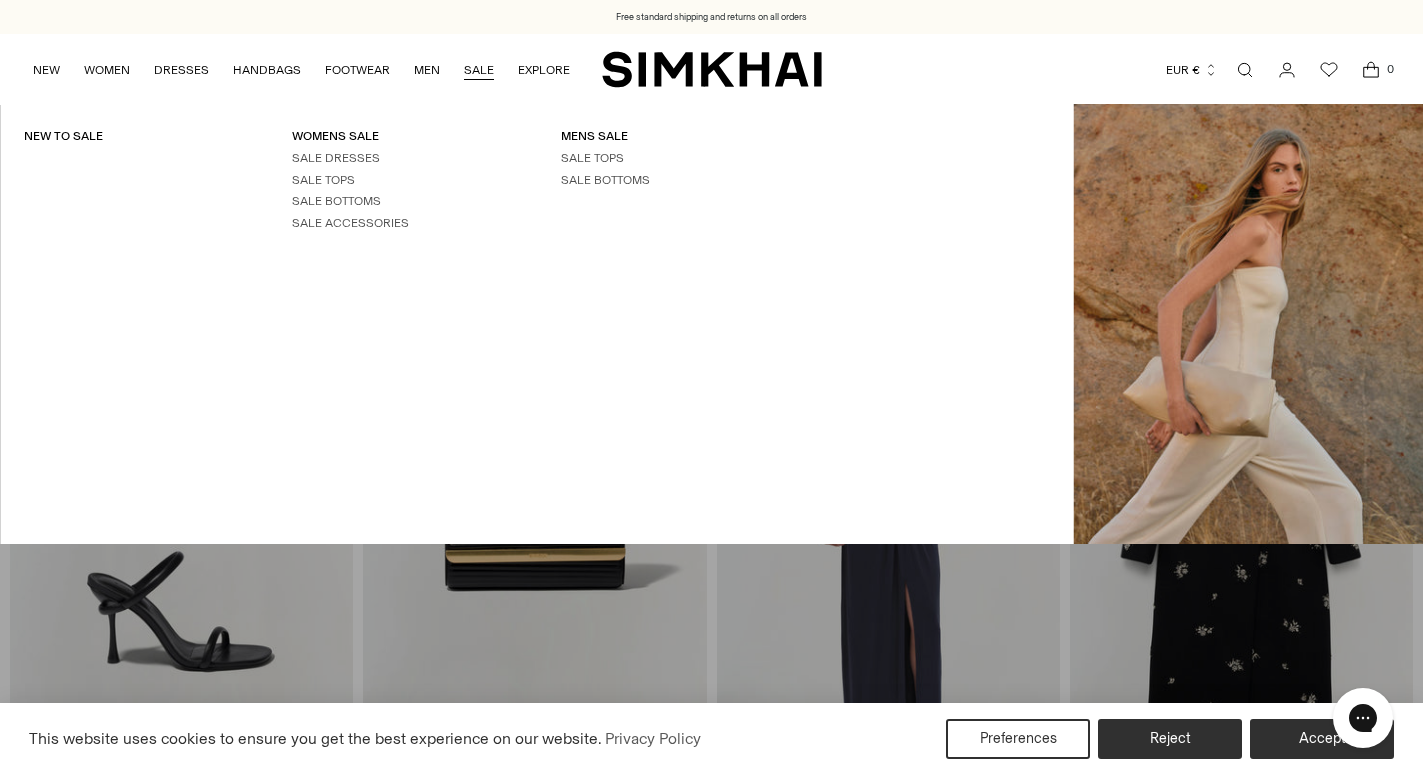 click on "SALE DRESSES" at bounding box center [402, 158] 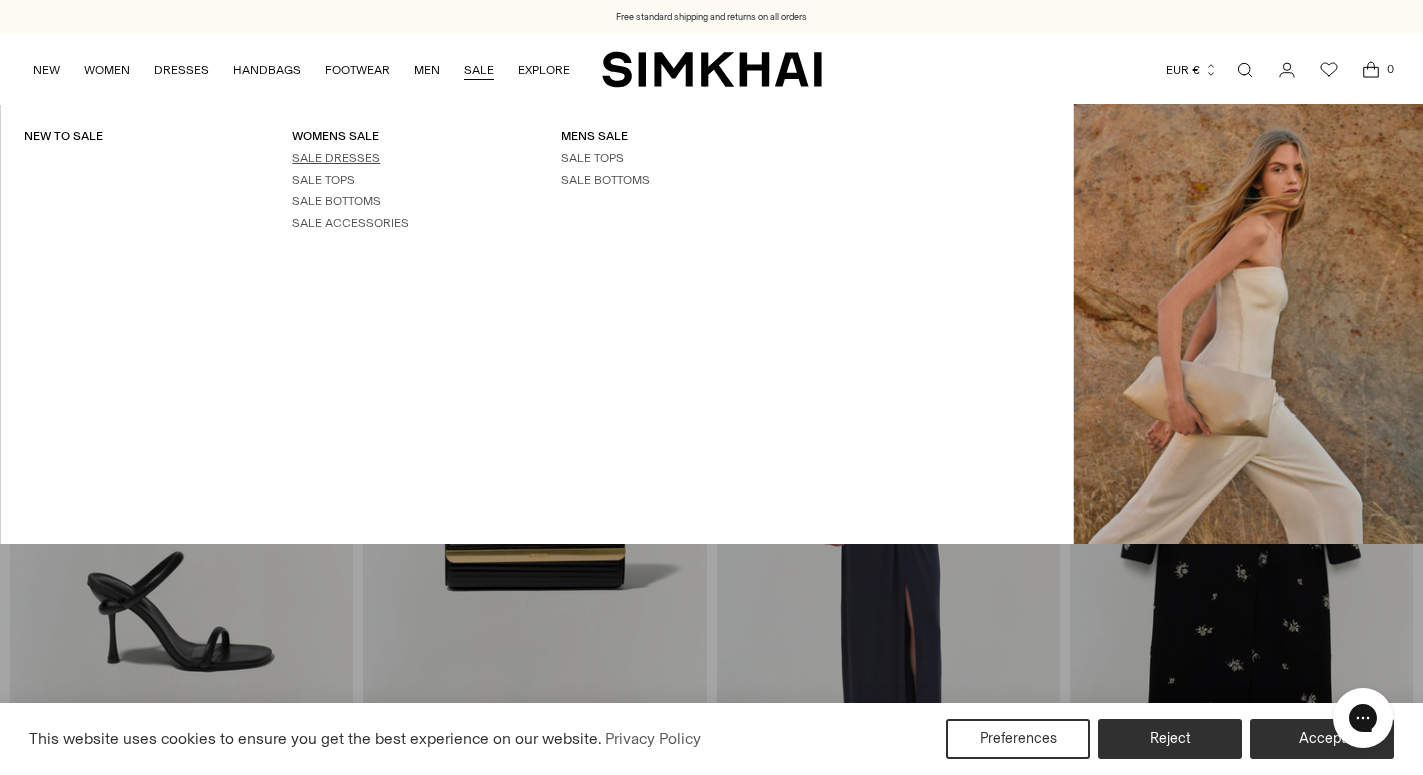 click on "SALE DRESSES" at bounding box center [336, 158] 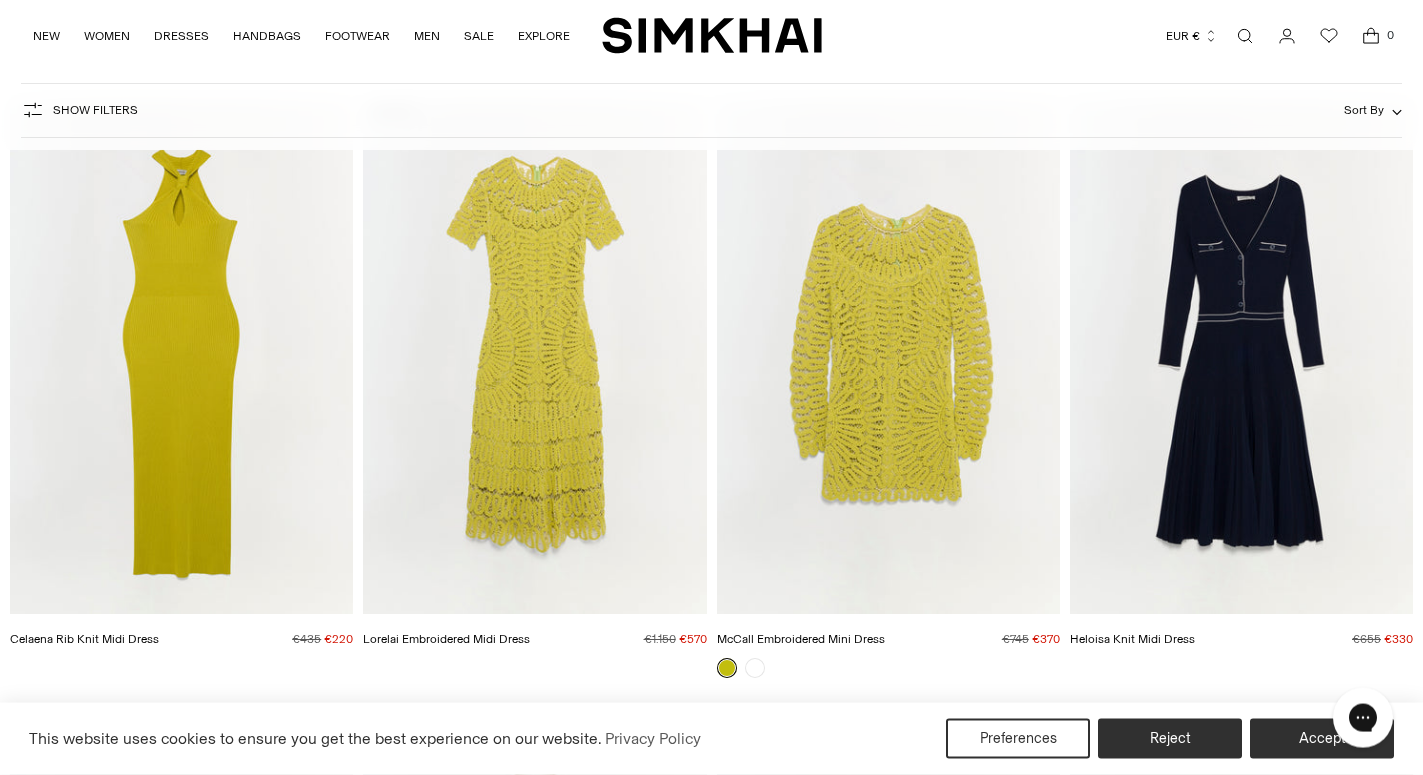 scroll, scrollTop: 2040, scrollLeft: 0, axis: vertical 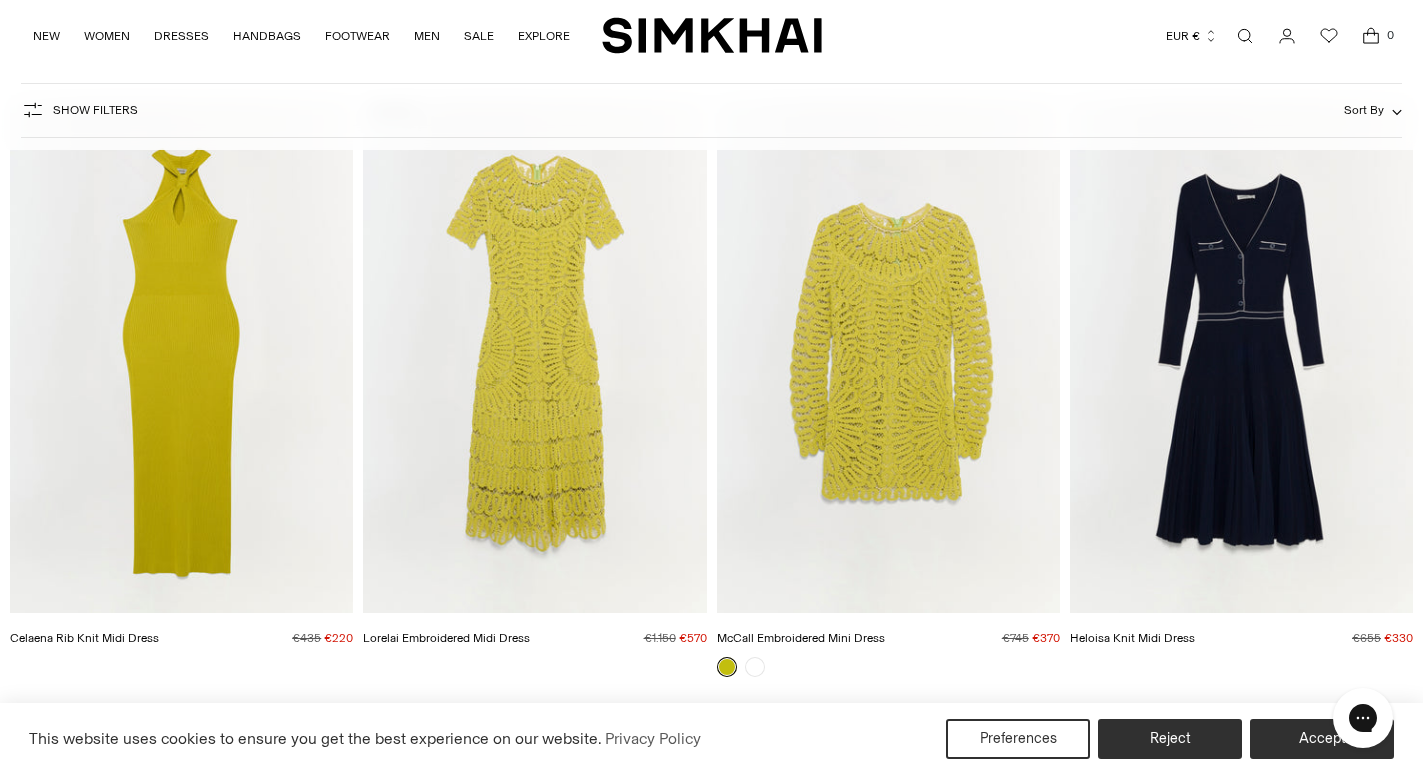 click at bounding box center [0, 0] 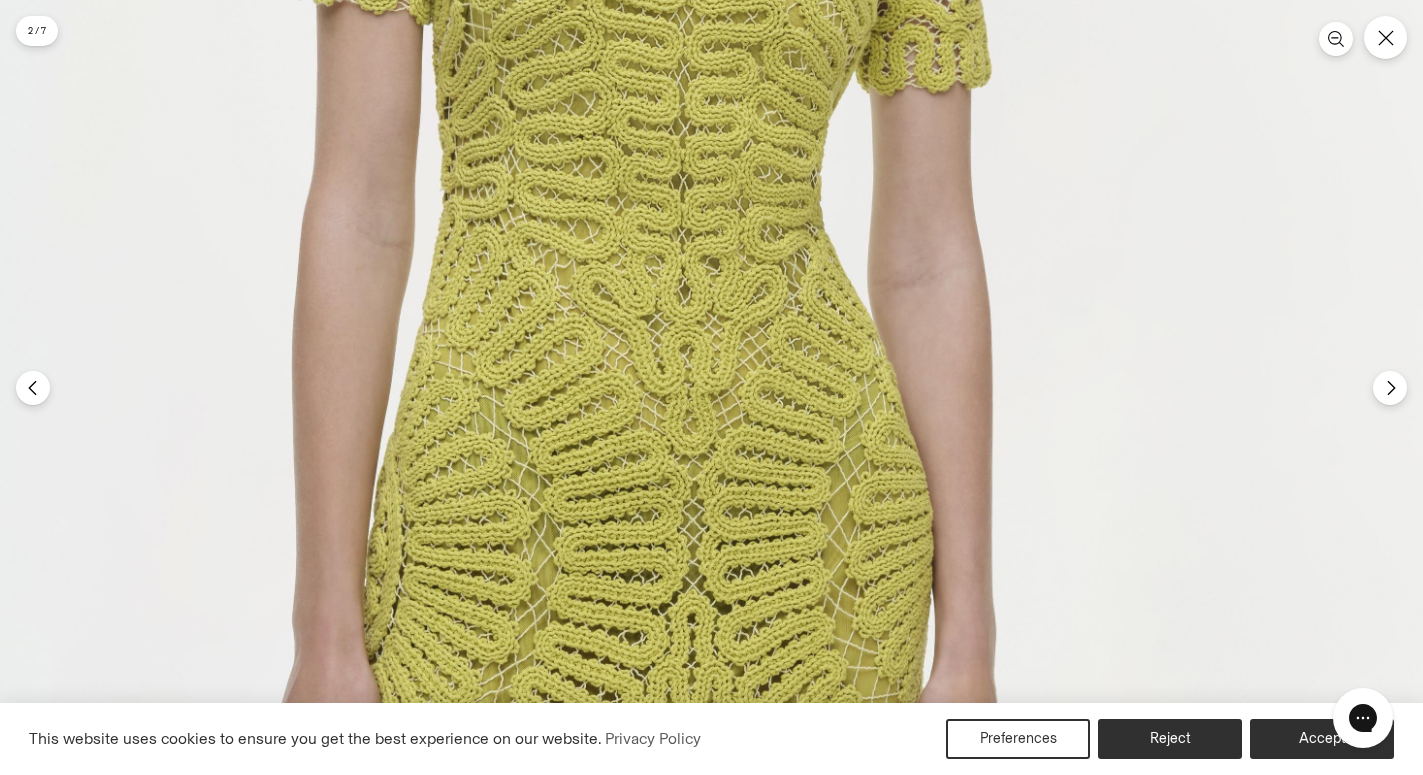 scroll, scrollTop: 0, scrollLeft: 0, axis: both 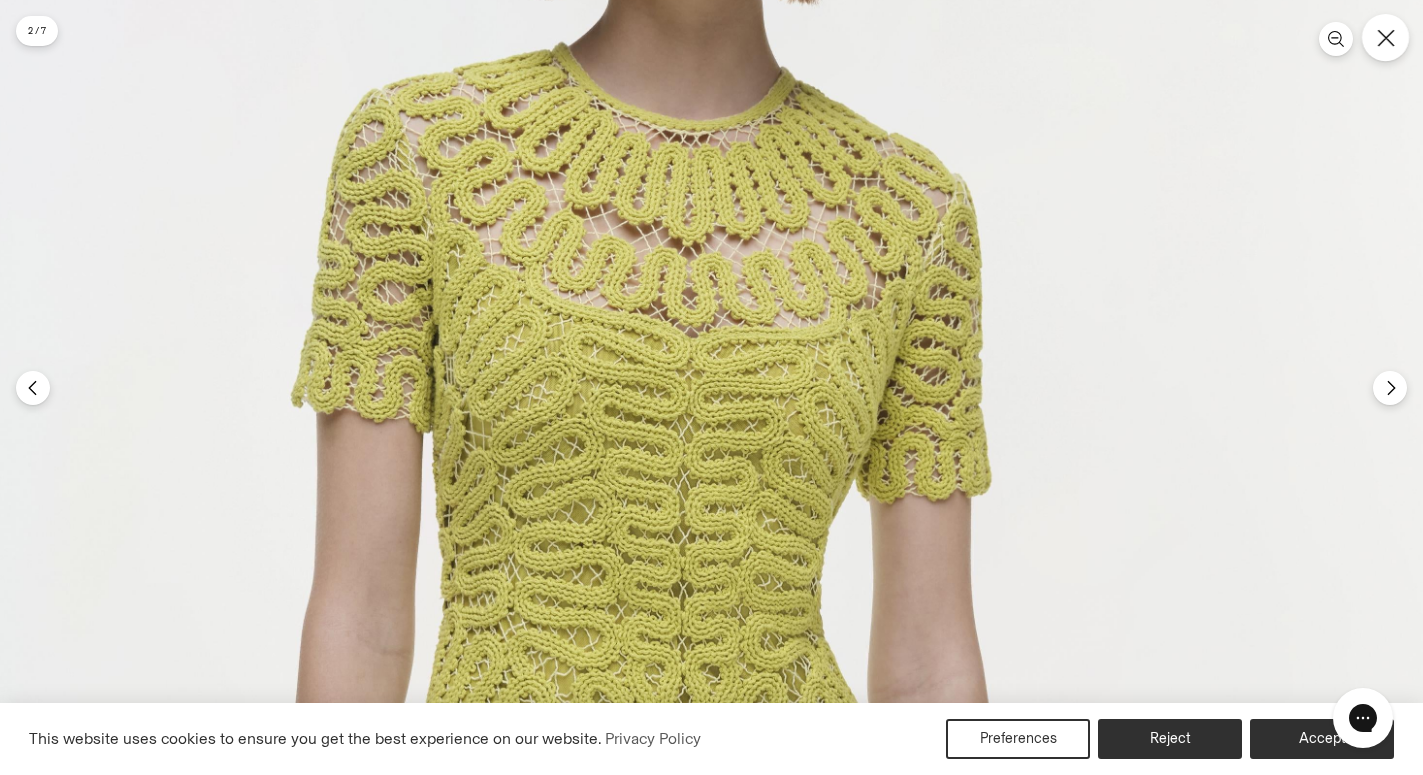 click 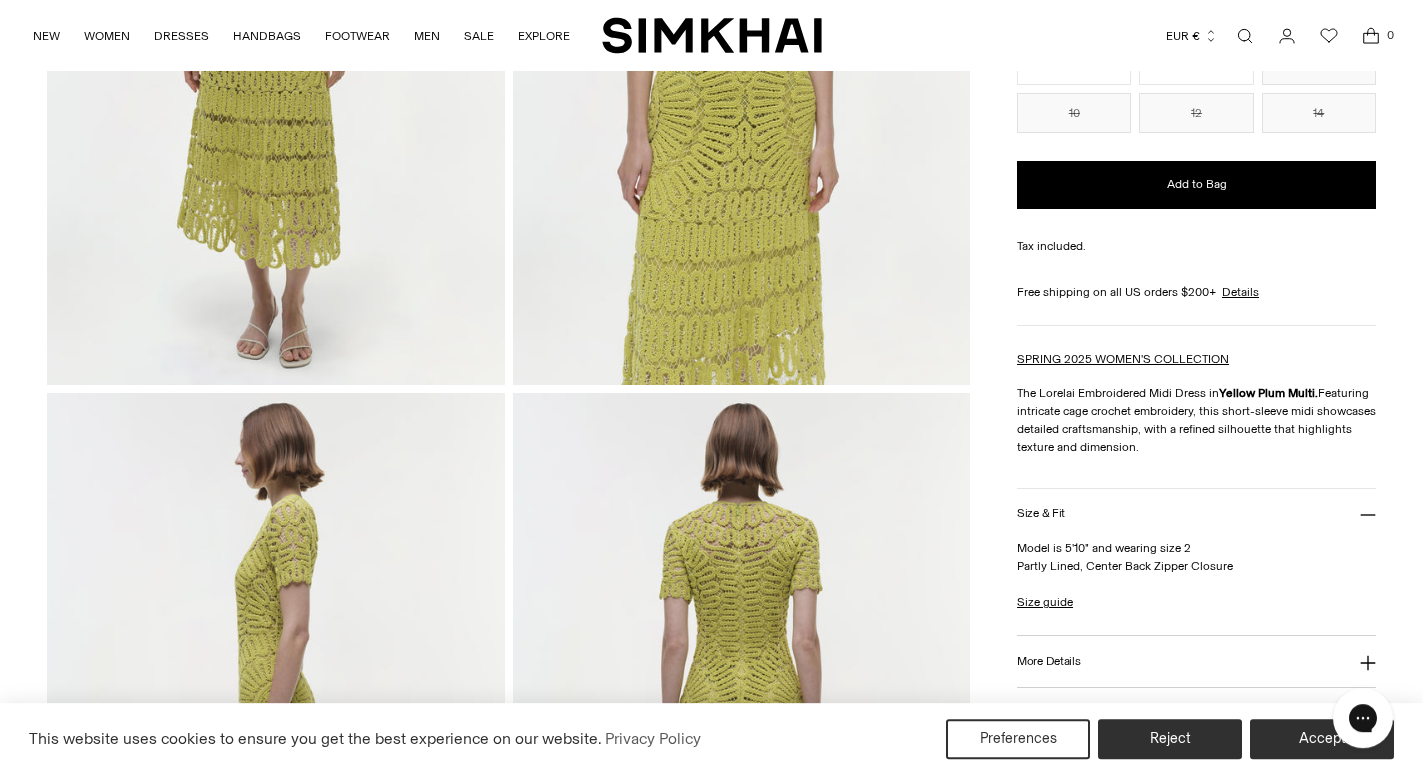 scroll, scrollTop: 408, scrollLeft: 0, axis: vertical 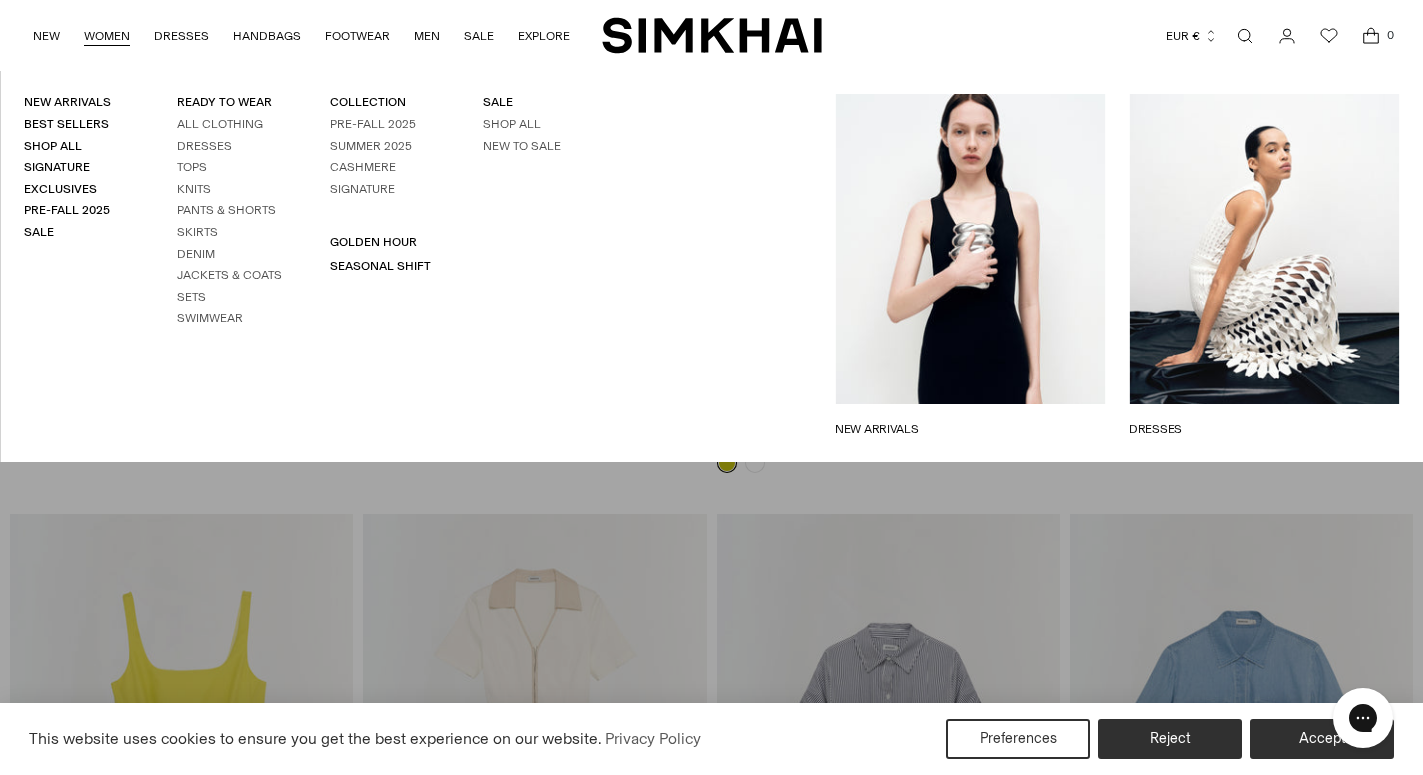 click on "New Arrivals
Best Sellers
Shop All
Signature
Exclusives
Pre-Fall 2025
Sale
READY TO WEAR
All Clothing
Dresses
Tops
Knits
Pants & Shorts
Skirts
Denim Sets" at bounding box center [711, 266] 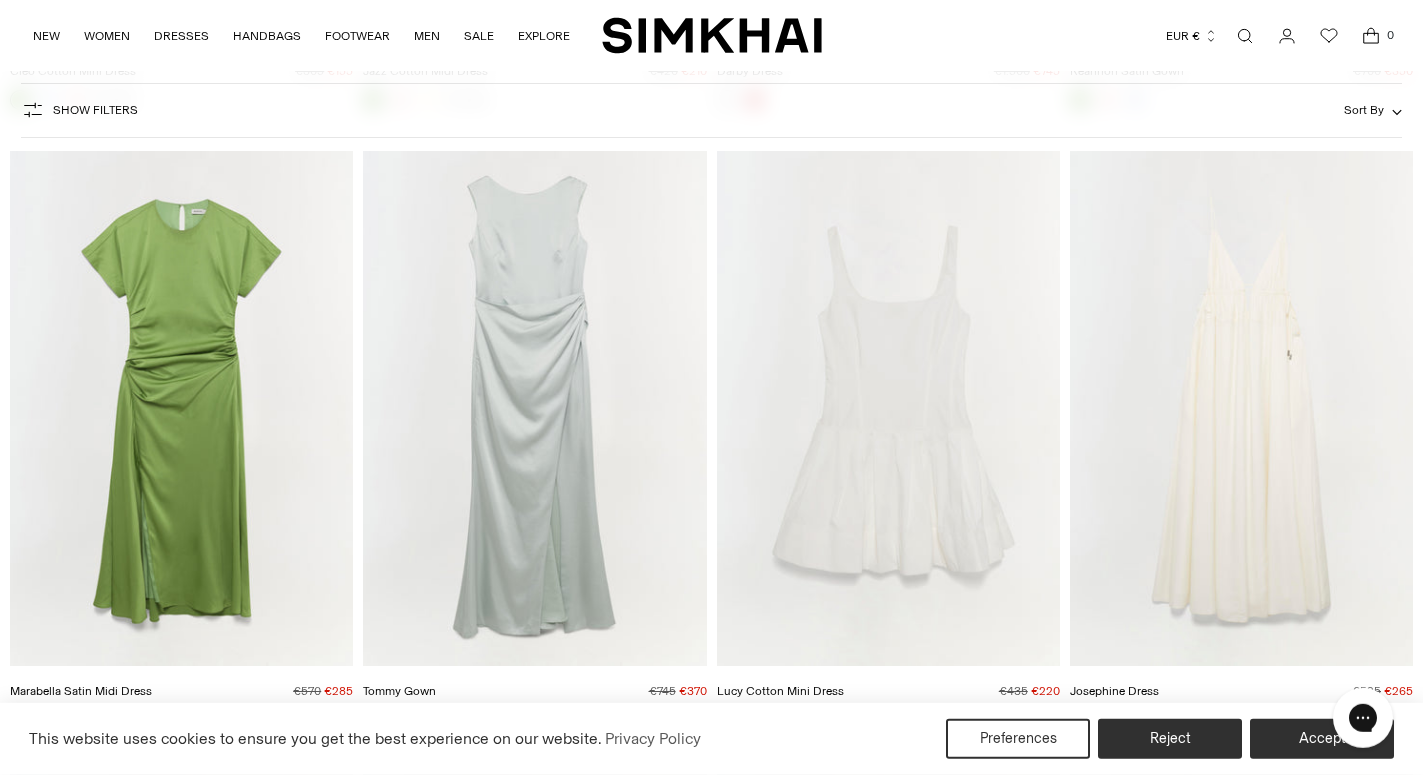 scroll, scrollTop: 3876, scrollLeft: 0, axis: vertical 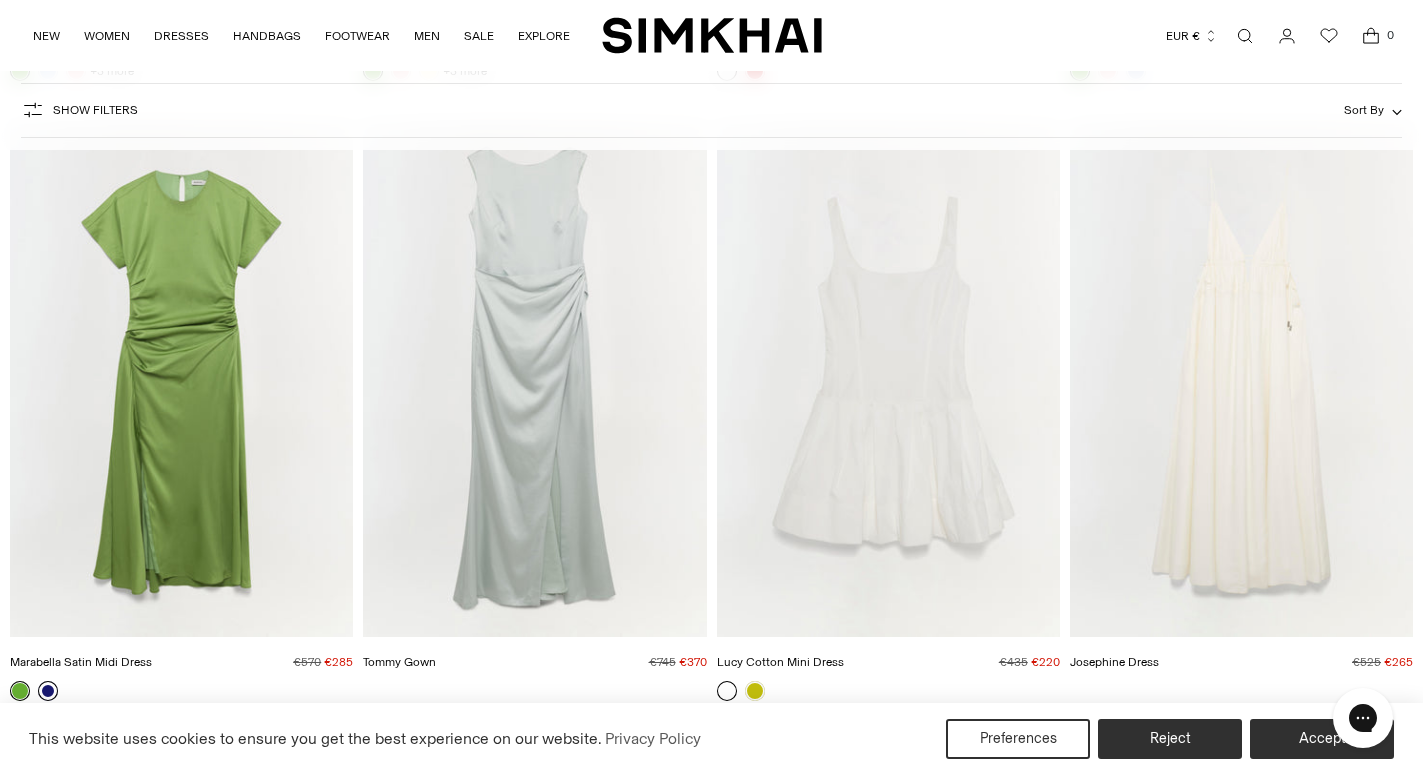 click at bounding box center (48, 691) 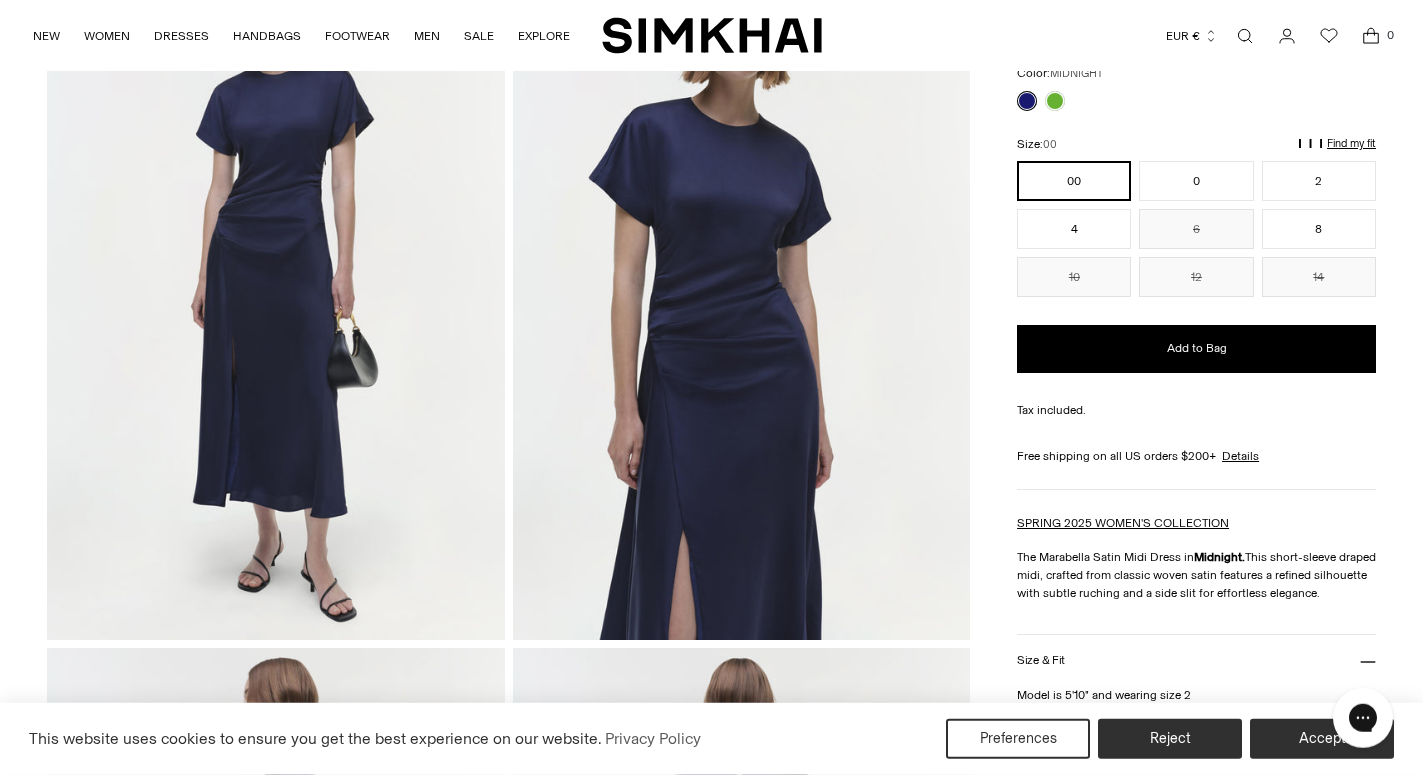 scroll, scrollTop: 102, scrollLeft: 0, axis: vertical 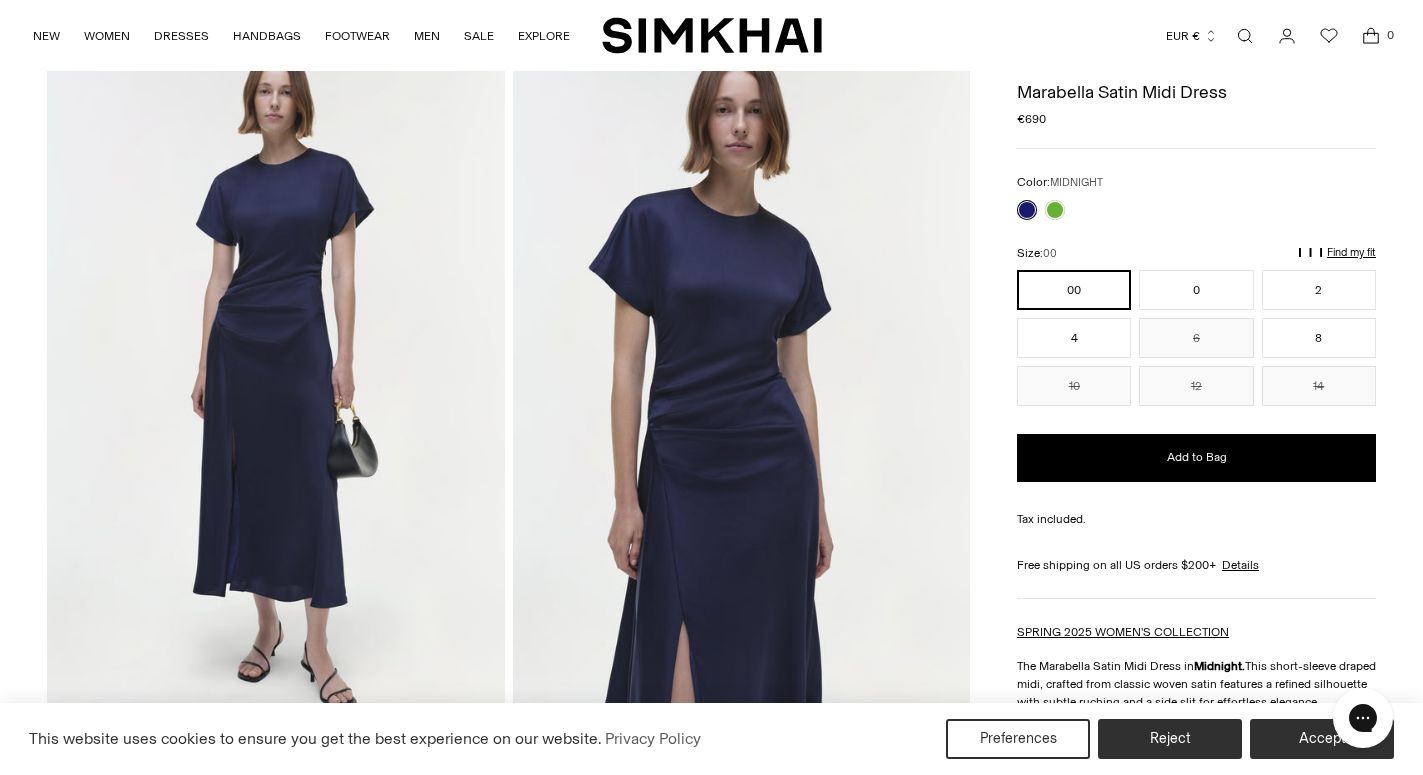 click at bounding box center [742, 386] 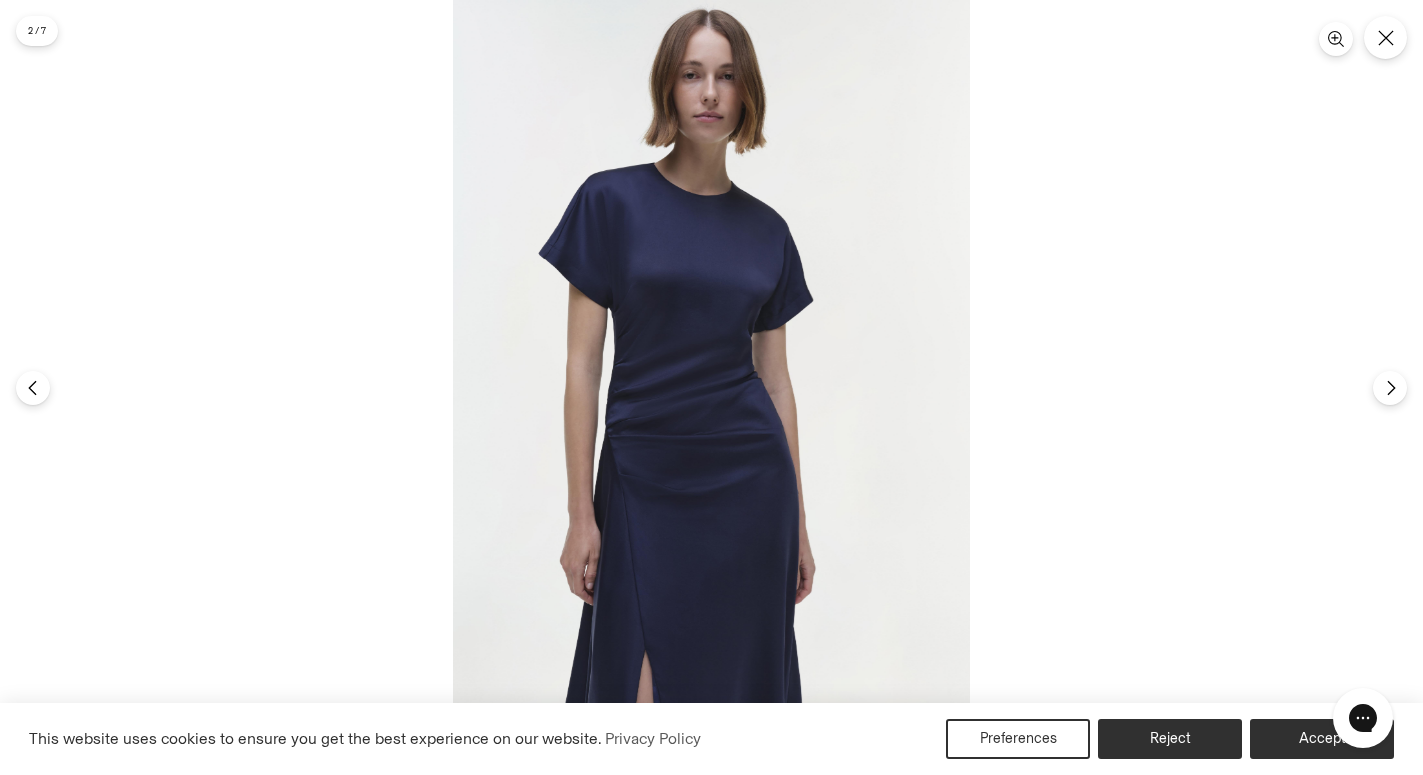 click at bounding box center (711, 387) 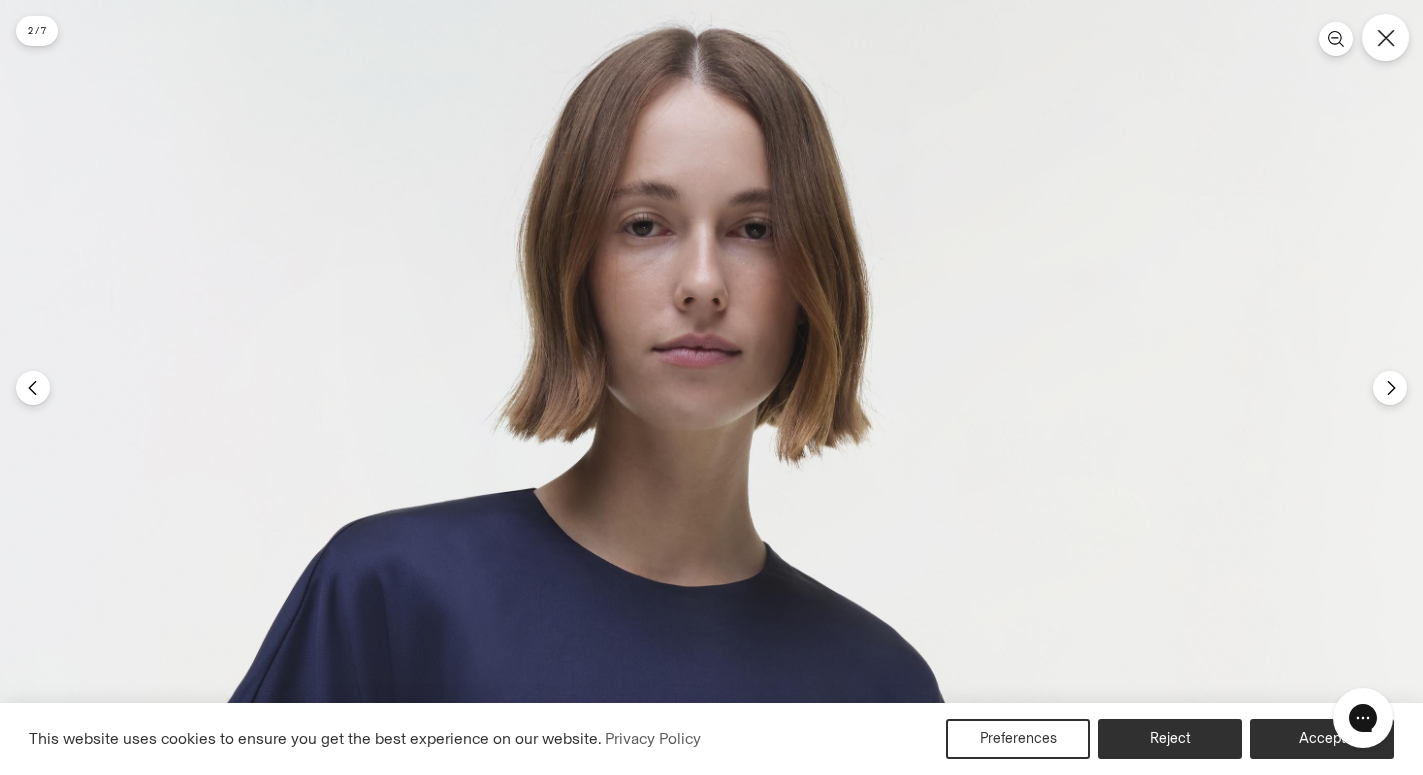 click at bounding box center (1385, 37) 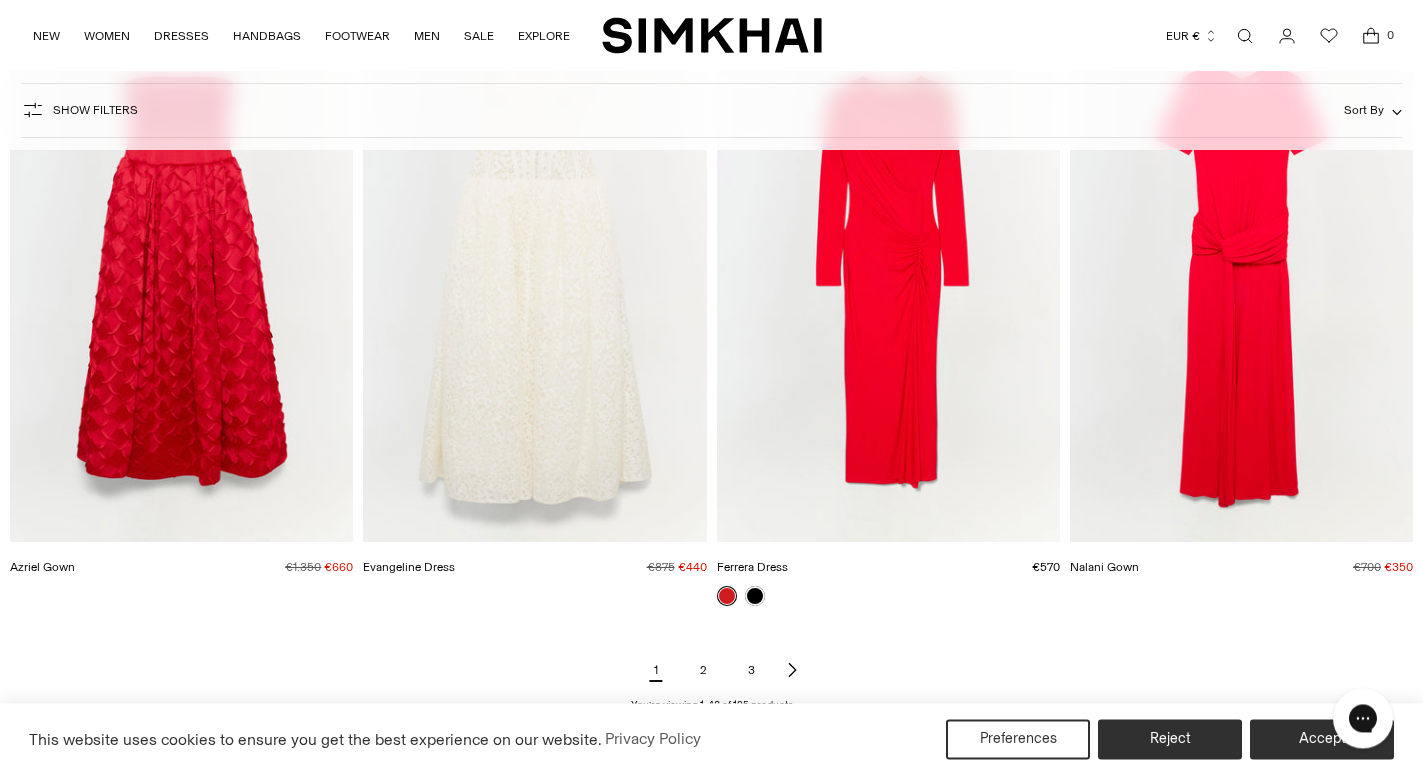 scroll, scrollTop: 7344, scrollLeft: 0, axis: vertical 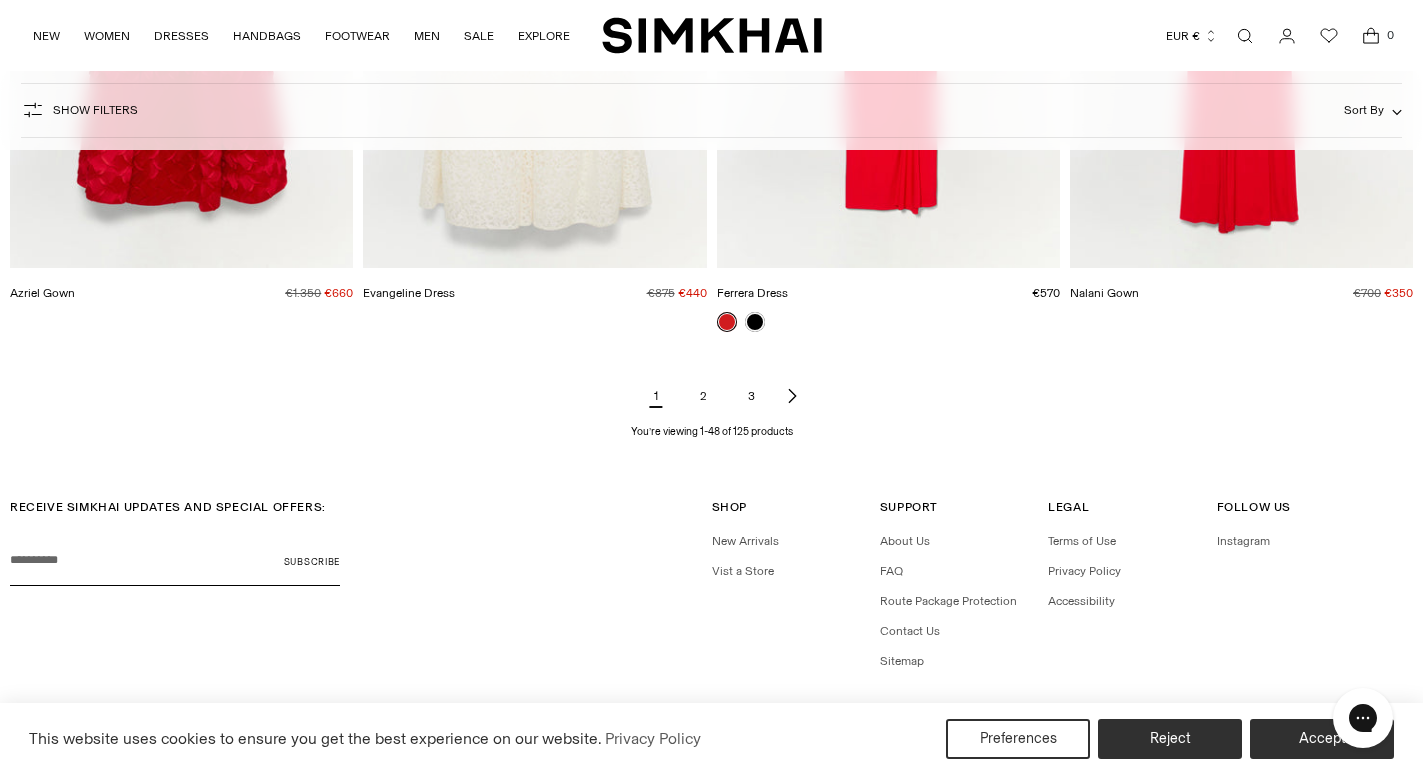 click on "2" at bounding box center (704, 396) 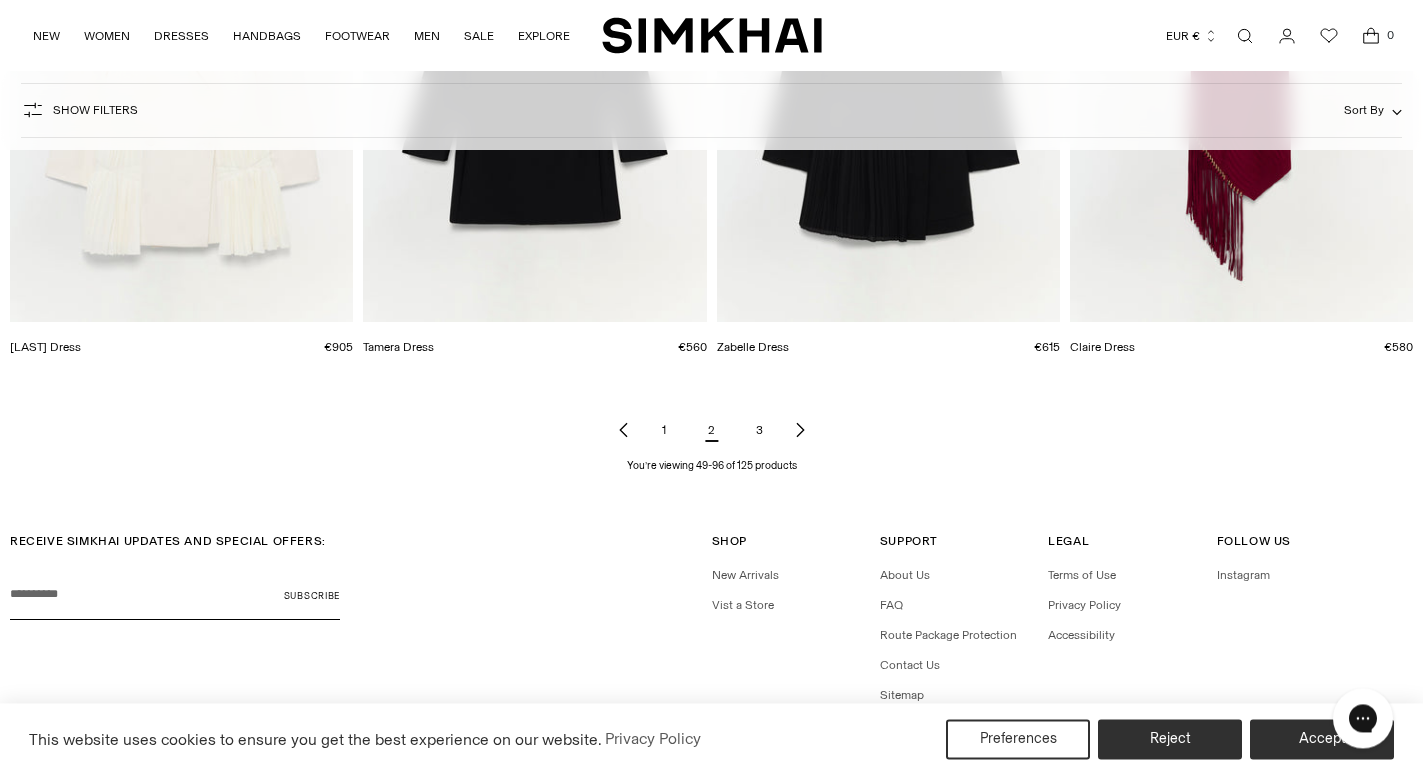 scroll, scrollTop: 7242, scrollLeft: 0, axis: vertical 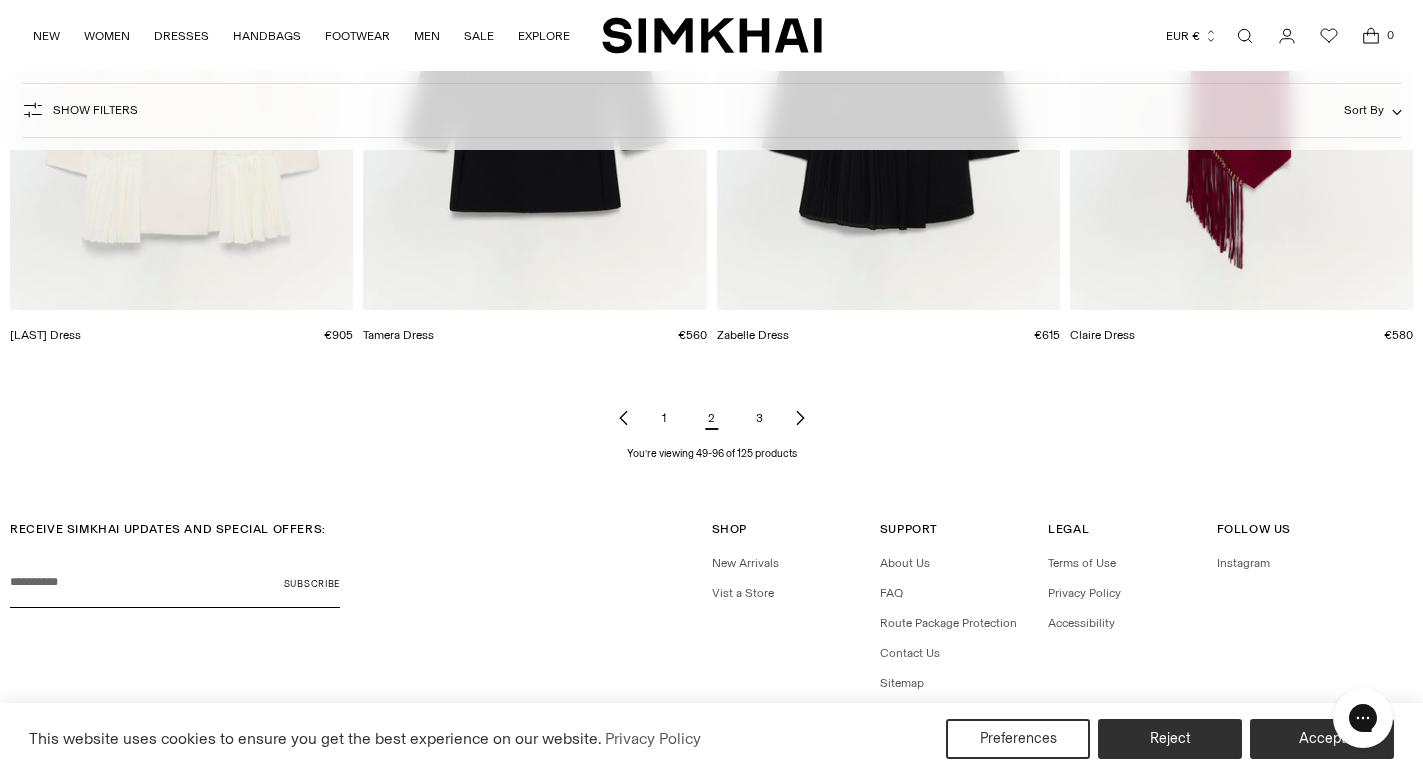 click on "3" at bounding box center [760, 418] 